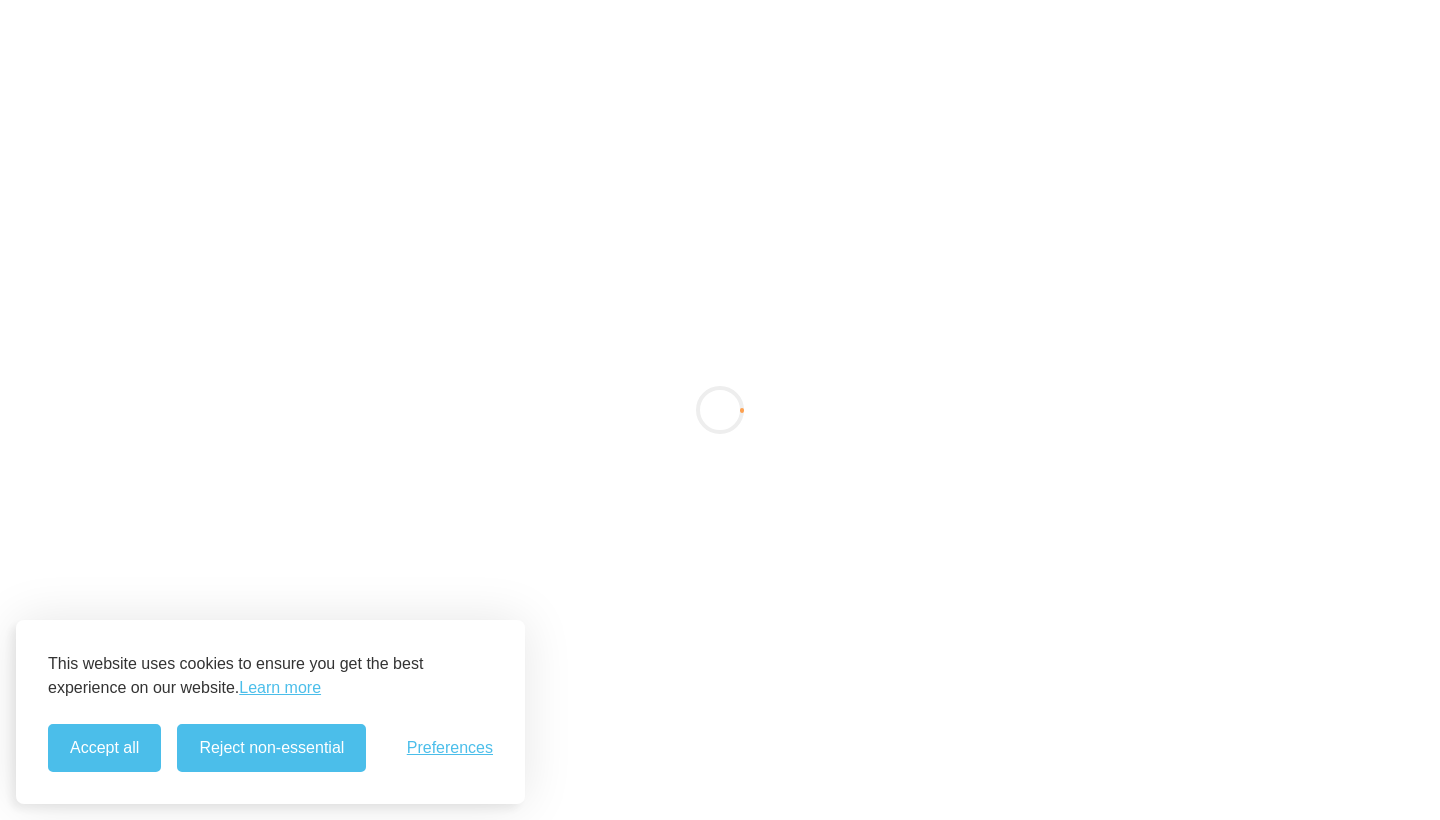 scroll, scrollTop: 0, scrollLeft: 0, axis: both 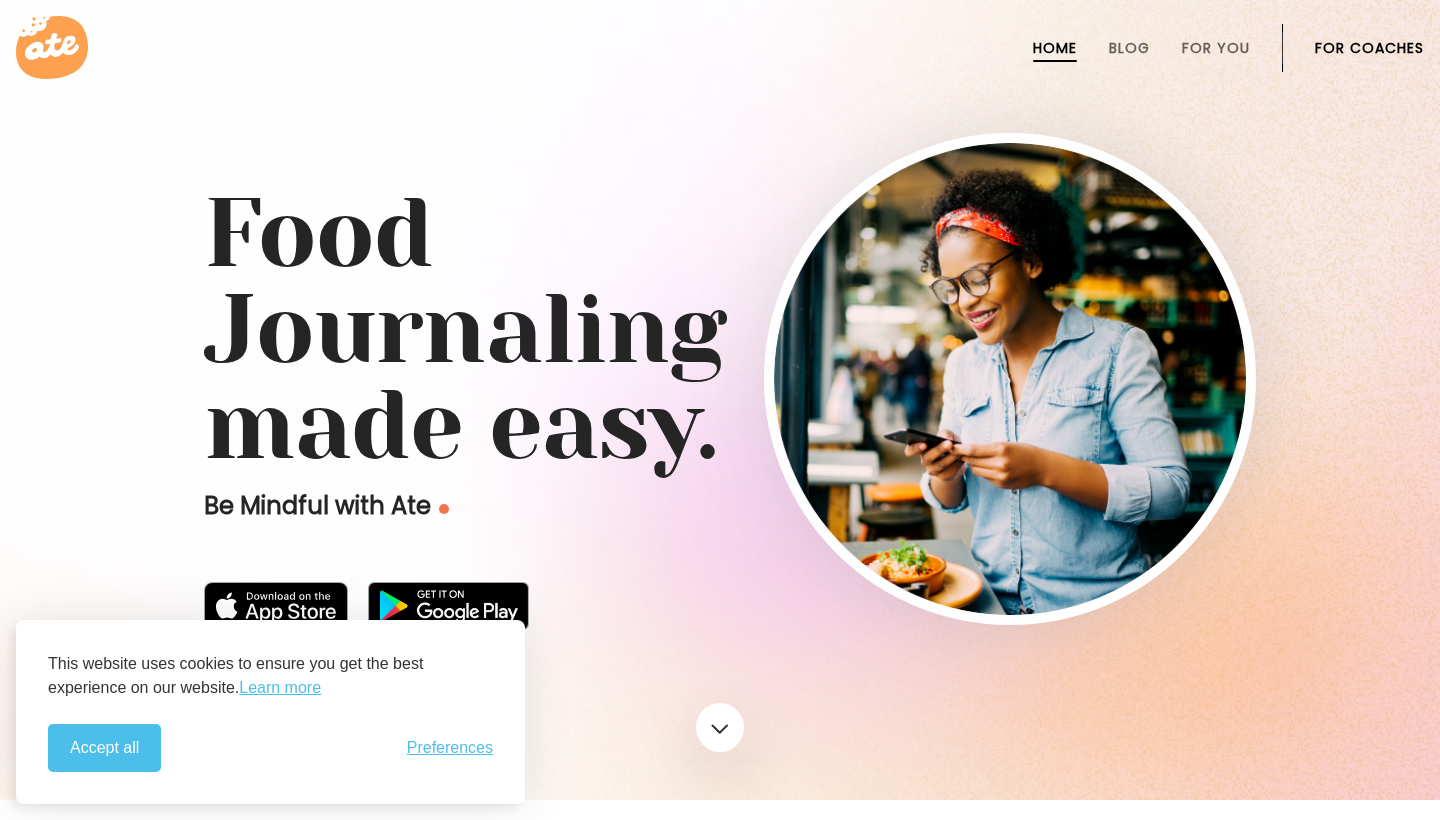 click on "For Coaches" at bounding box center (1369, 48) 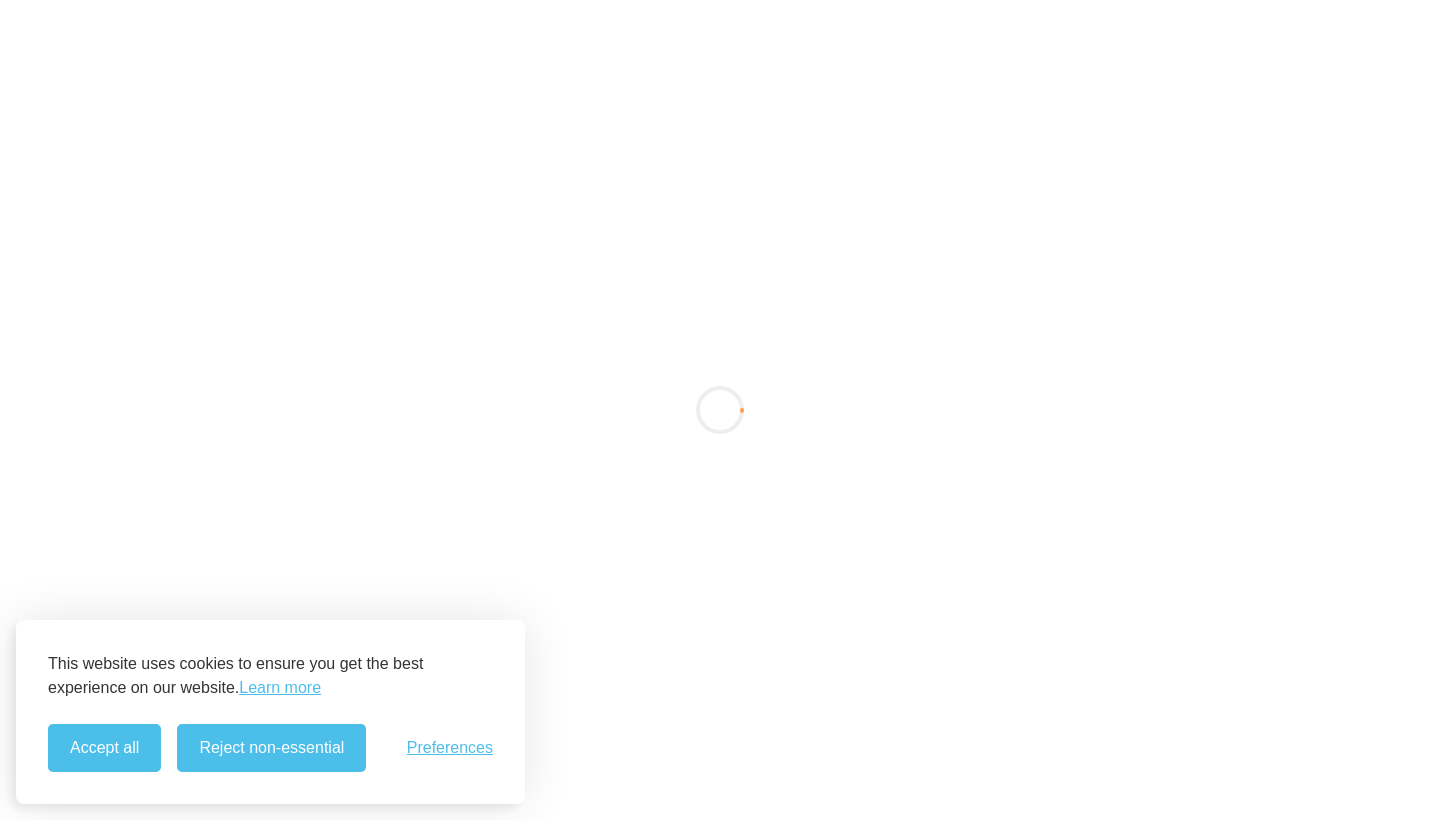 scroll, scrollTop: 0, scrollLeft: 0, axis: both 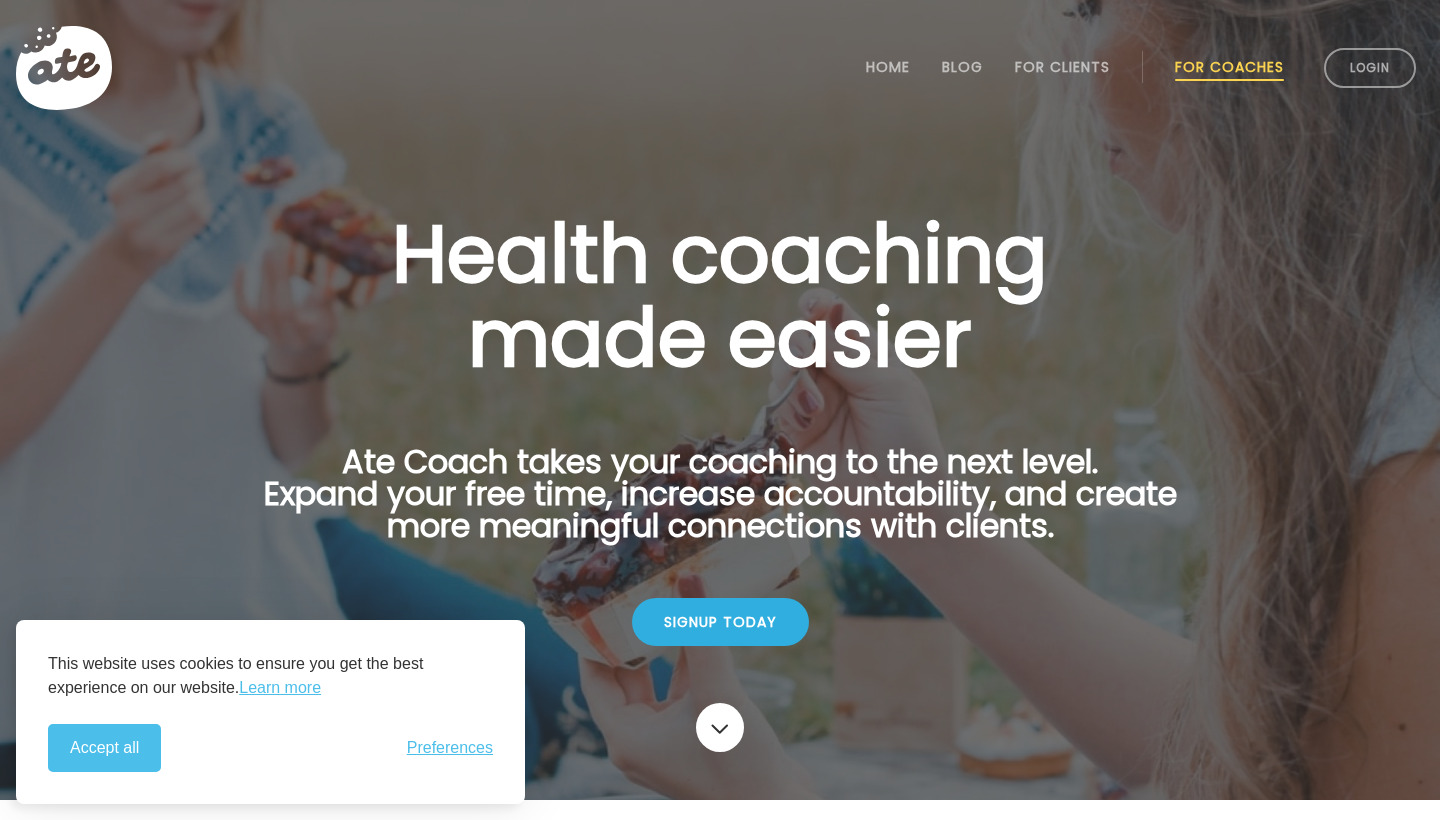 click on "For Coaches" at bounding box center [1229, 67] 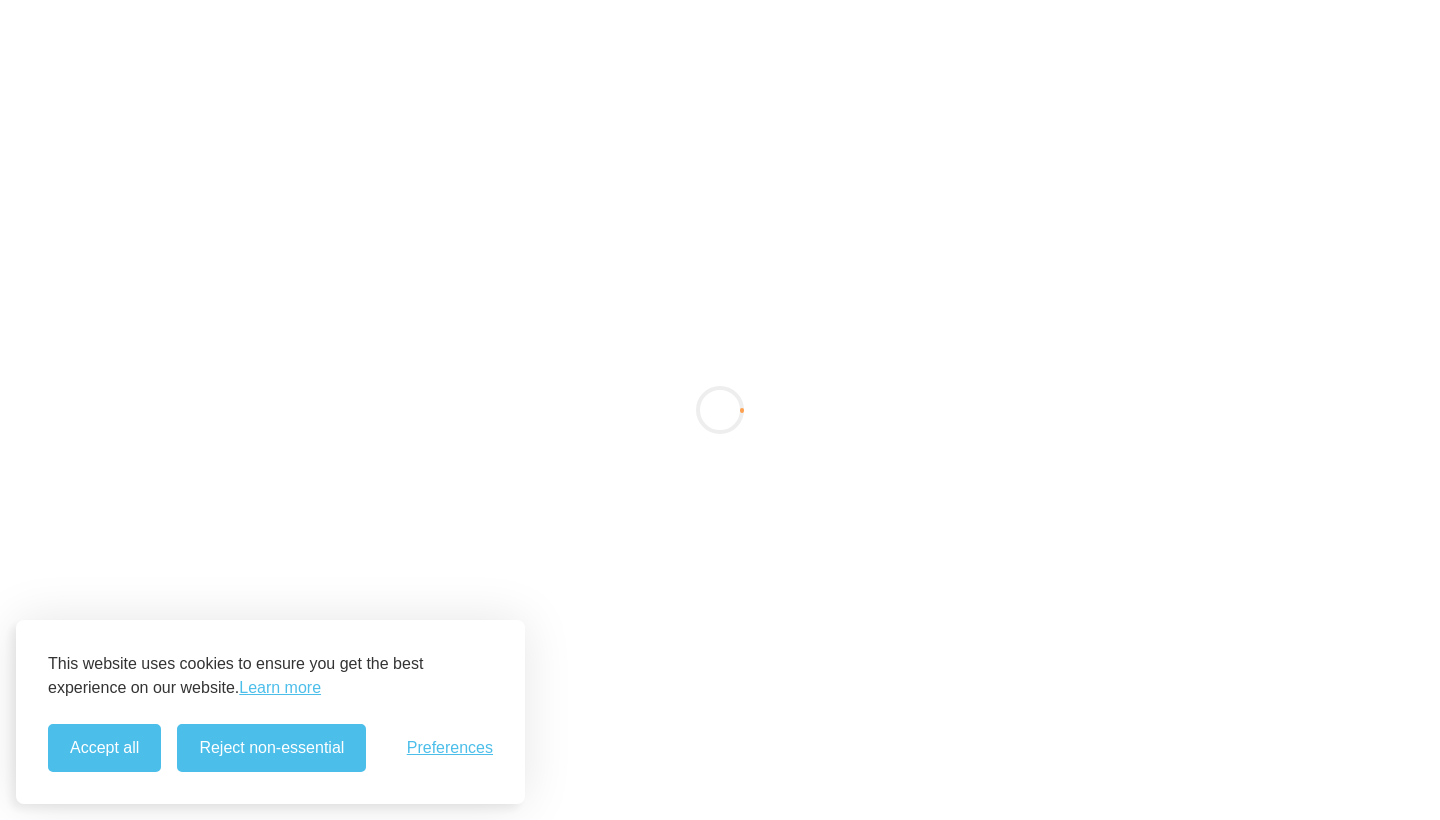 scroll, scrollTop: 0, scrollLeft: 0, axis: both 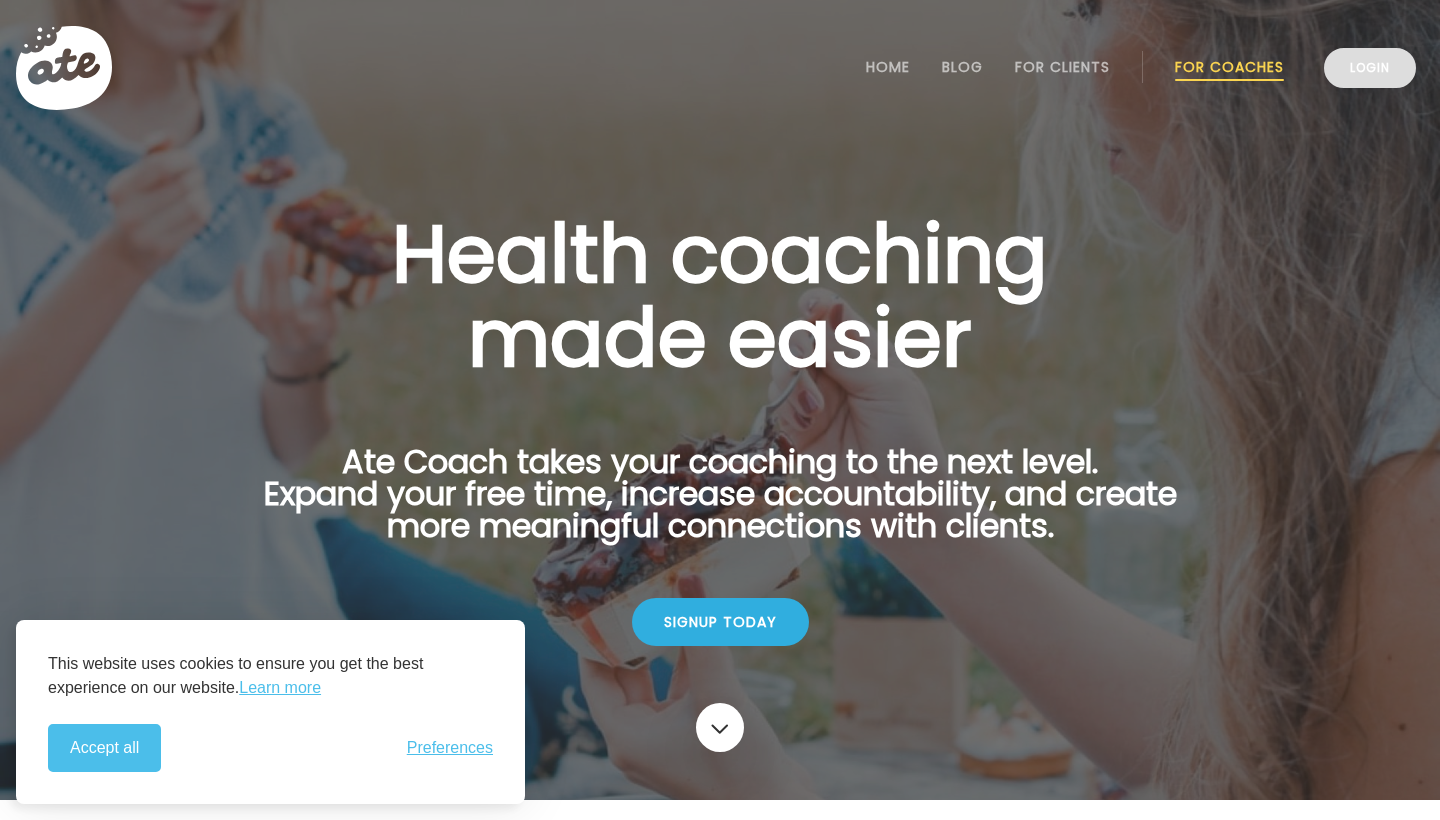click on "Login" at bounding box center [1370, 68] 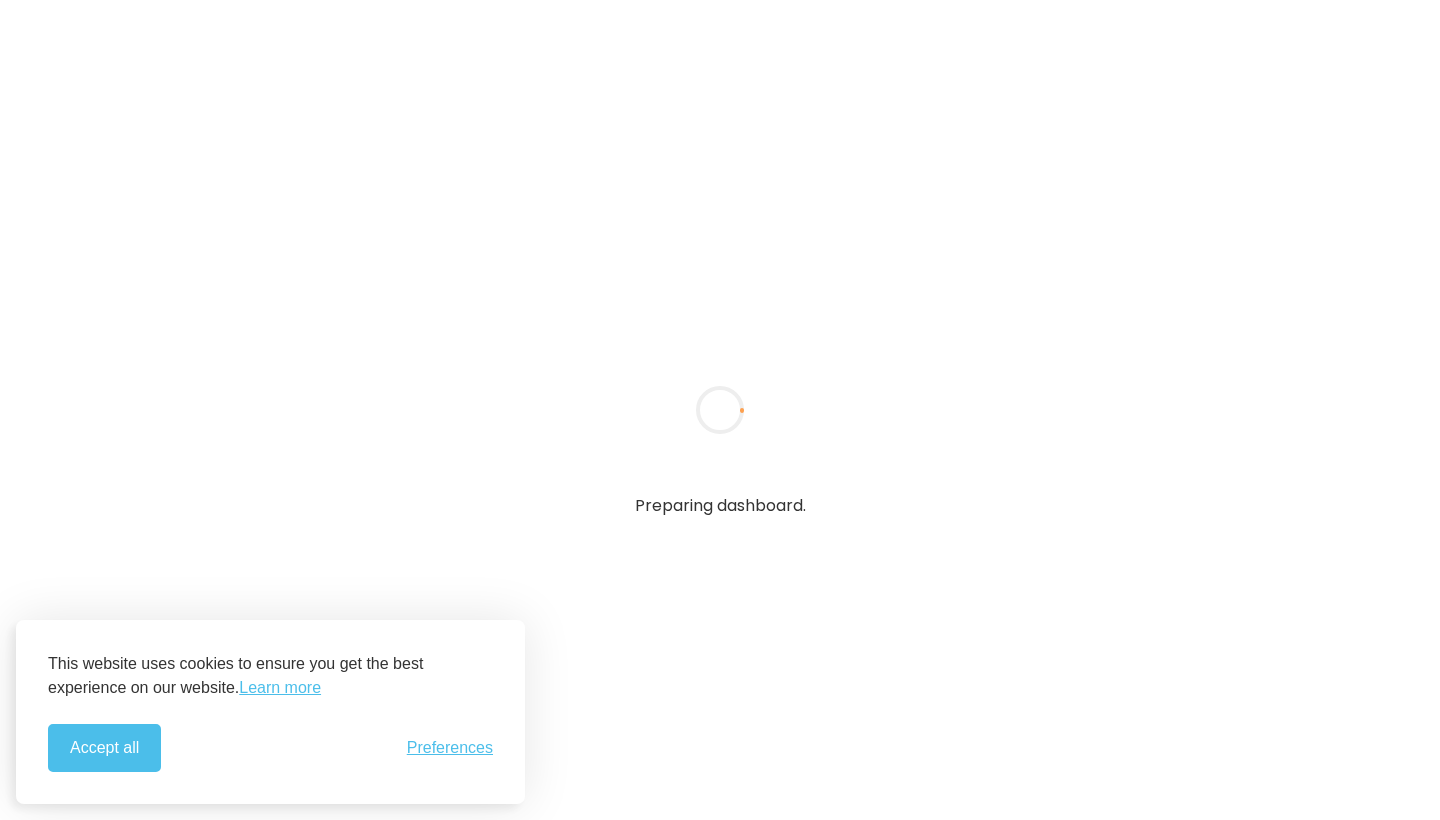 scroll, scrollTop: 0, scrollLeft: 0, axis: both 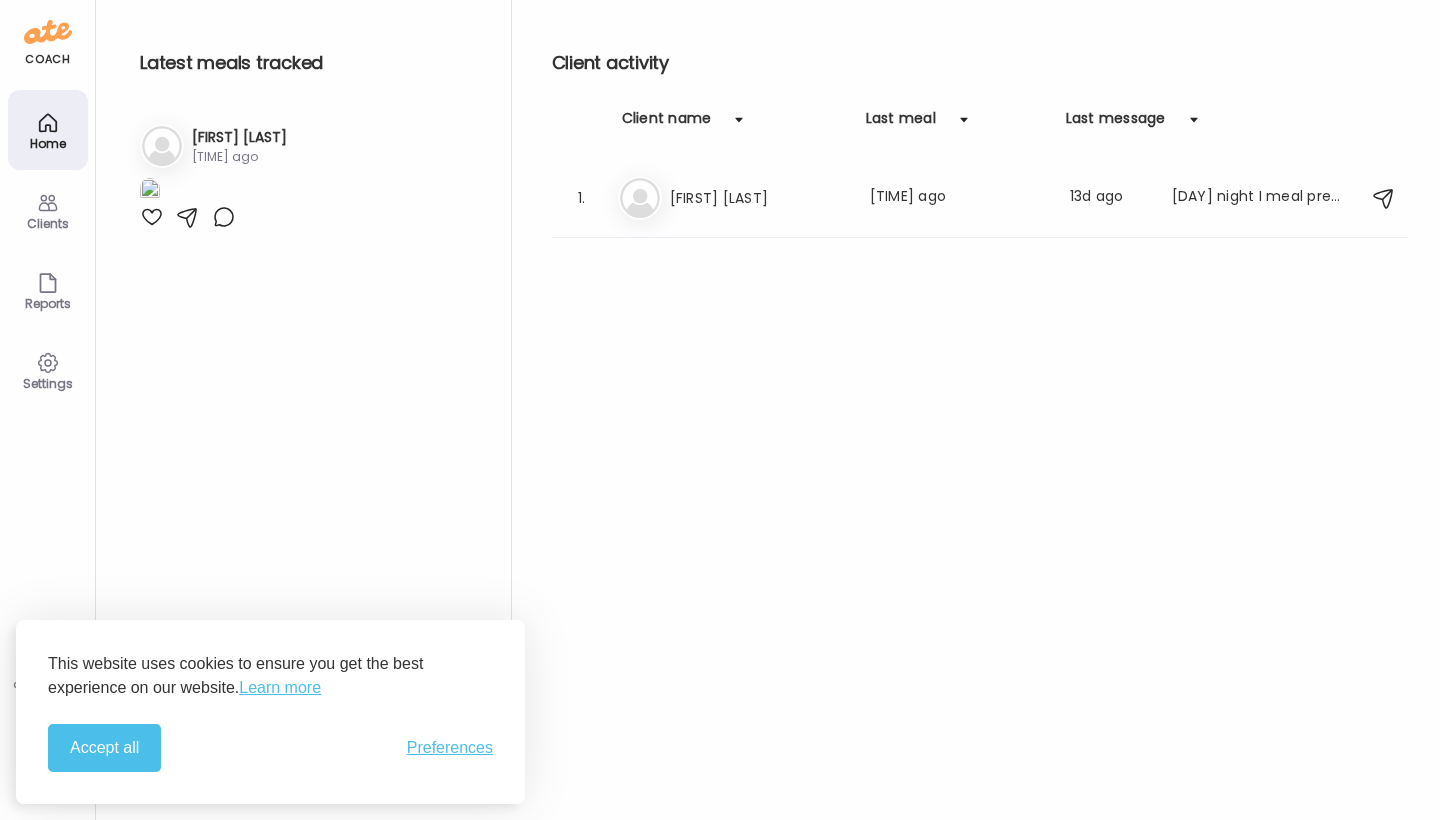 click at bounding box center (150, 191) 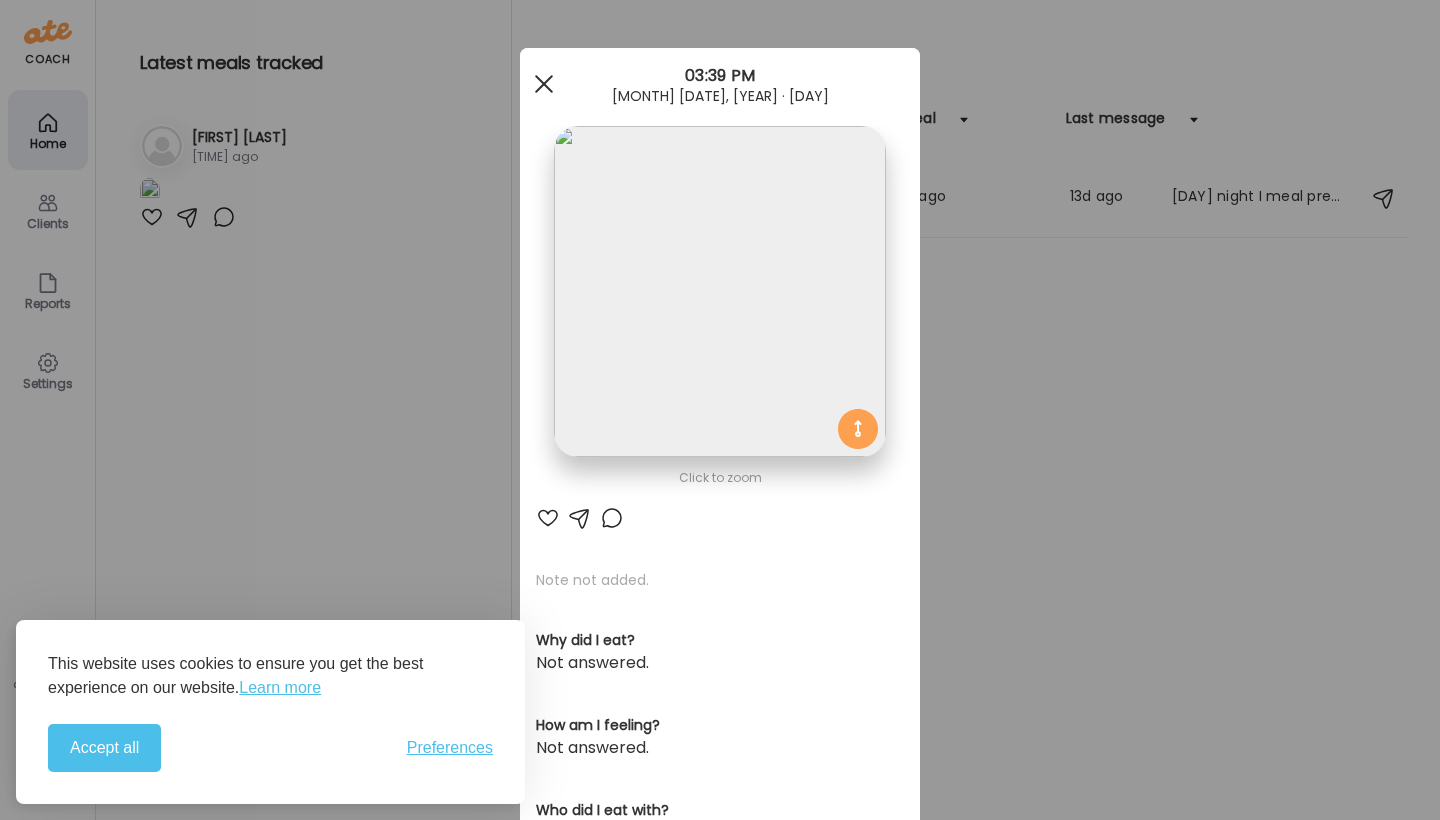 click at bounding box center (544, 84) 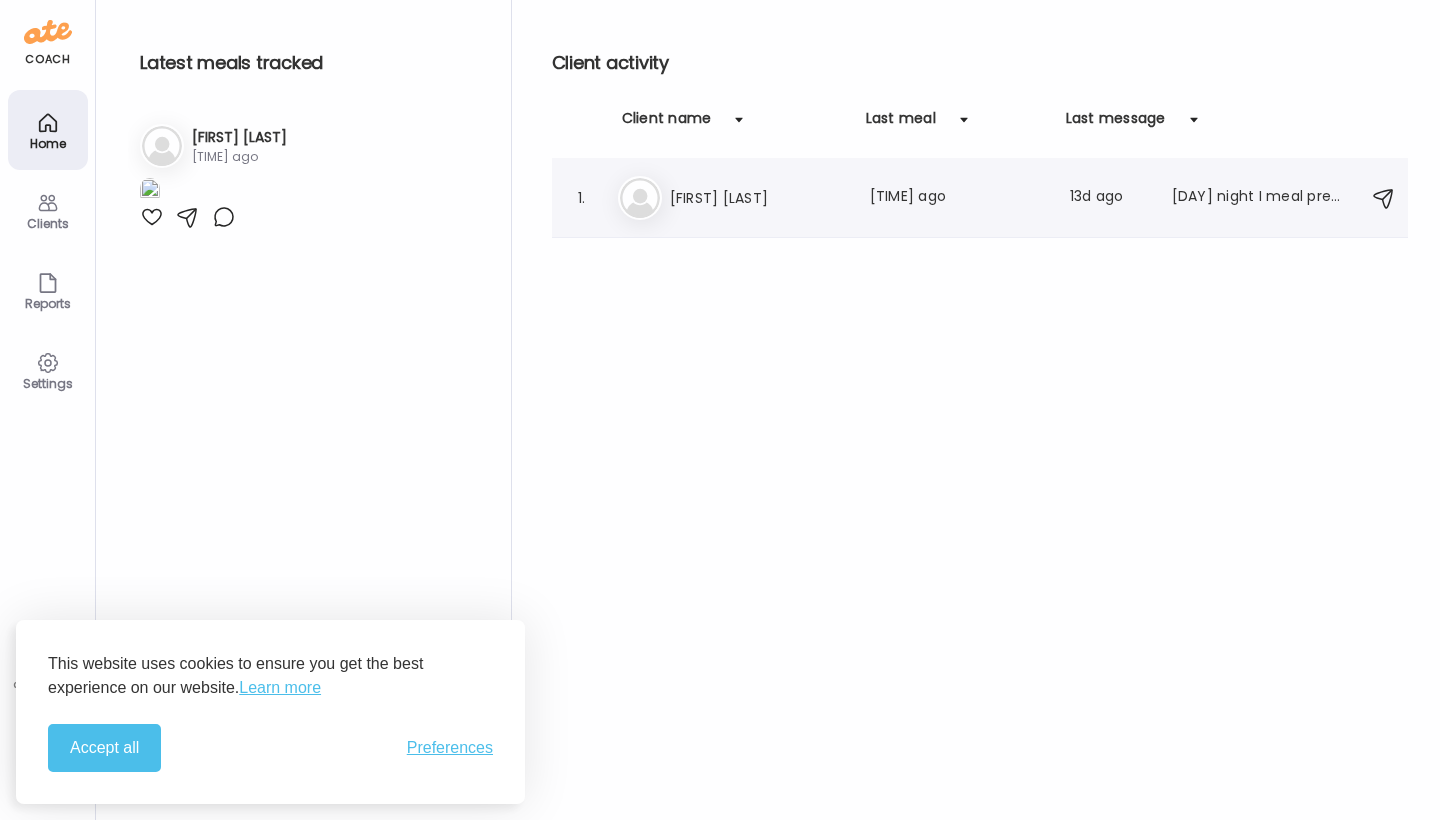 click on "Elizabeth Sandell" at bounding box center [758, 198] 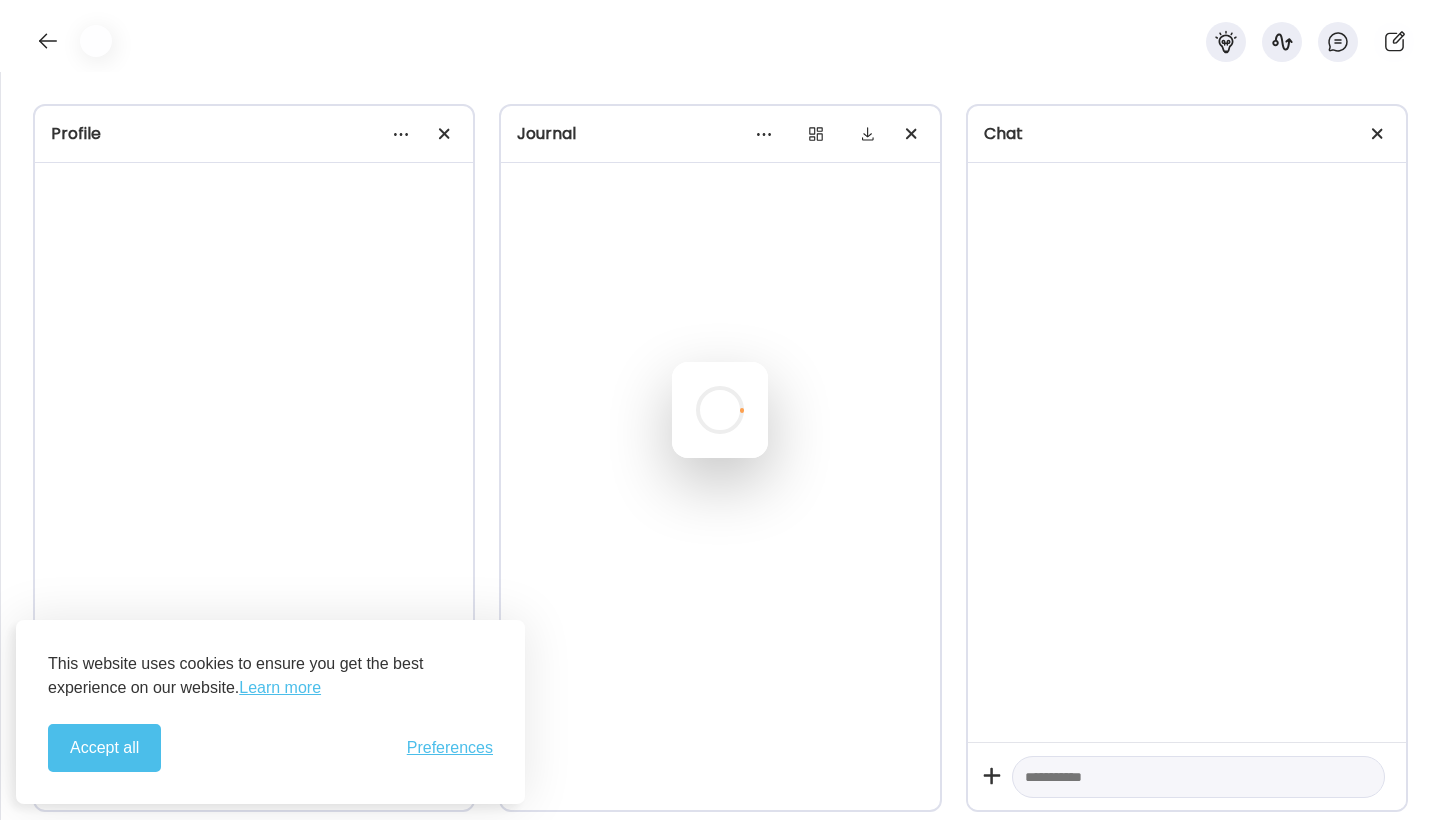 scroll, scrollTop: 0, scrollLeft: 0, axis: both 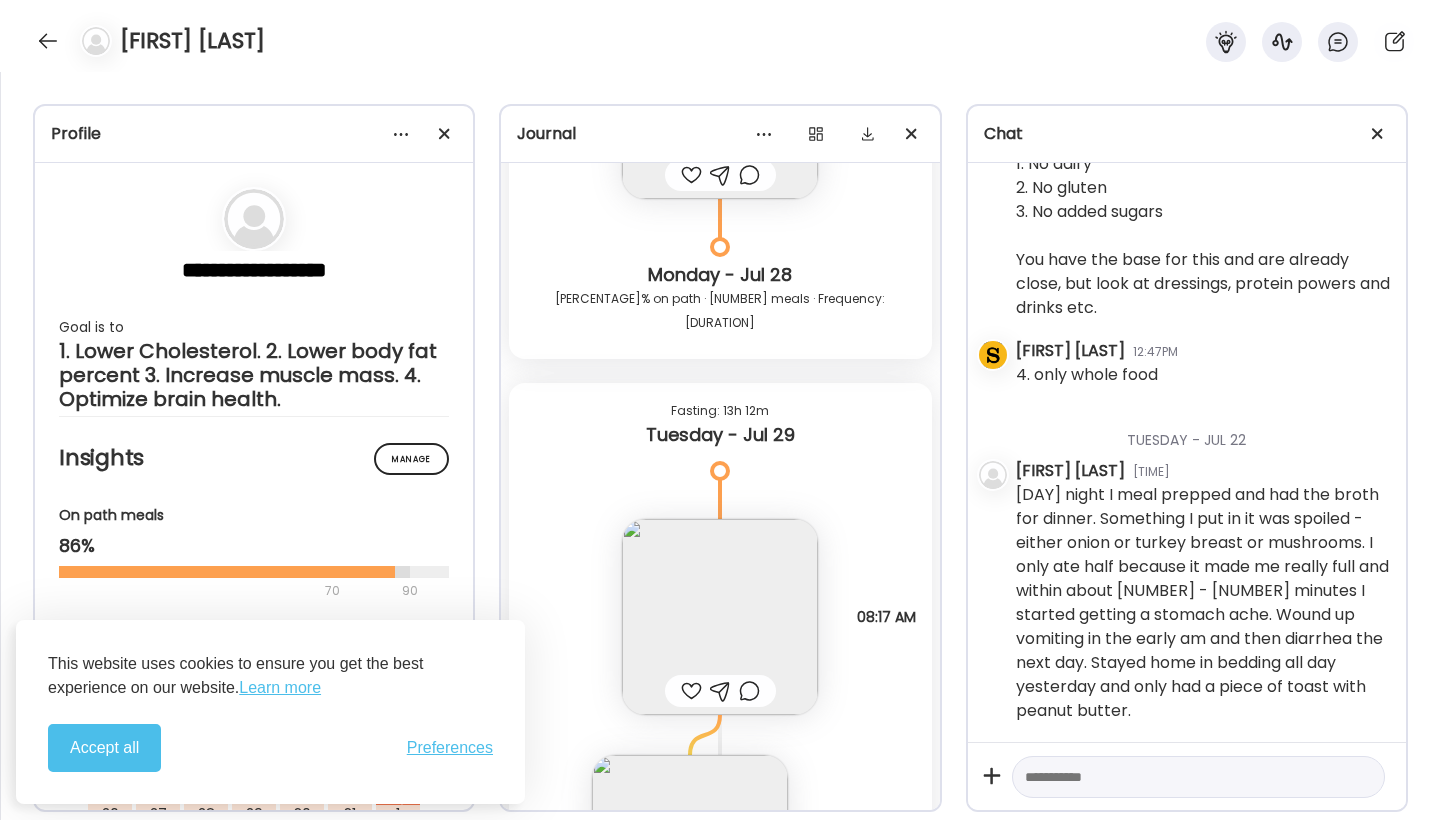 click at bounding box center (720, 617) 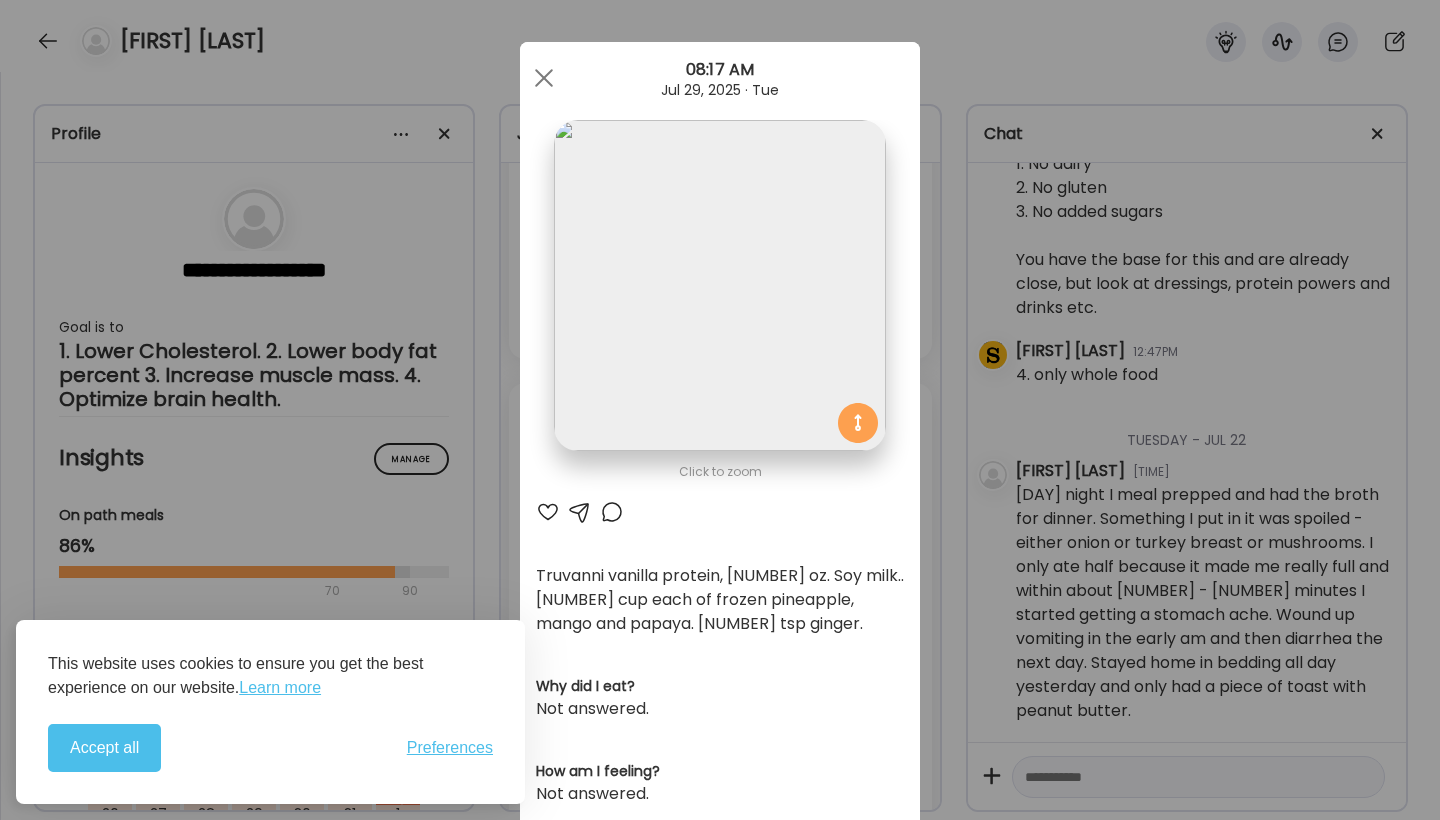 scroll, scrollTop: 7, scrollLeft: 0, axis: vertical 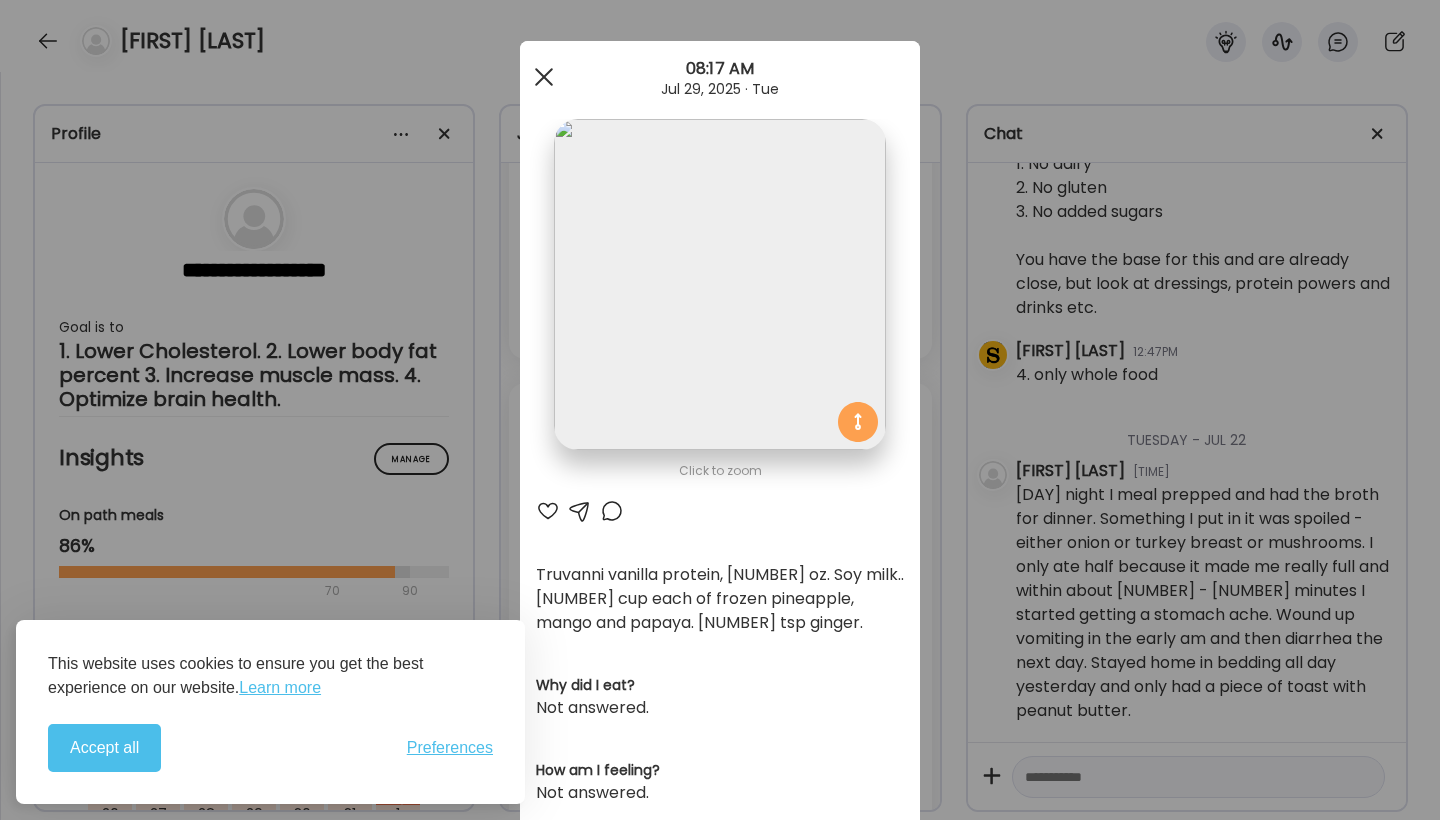 click at bounding box center [544, 77] 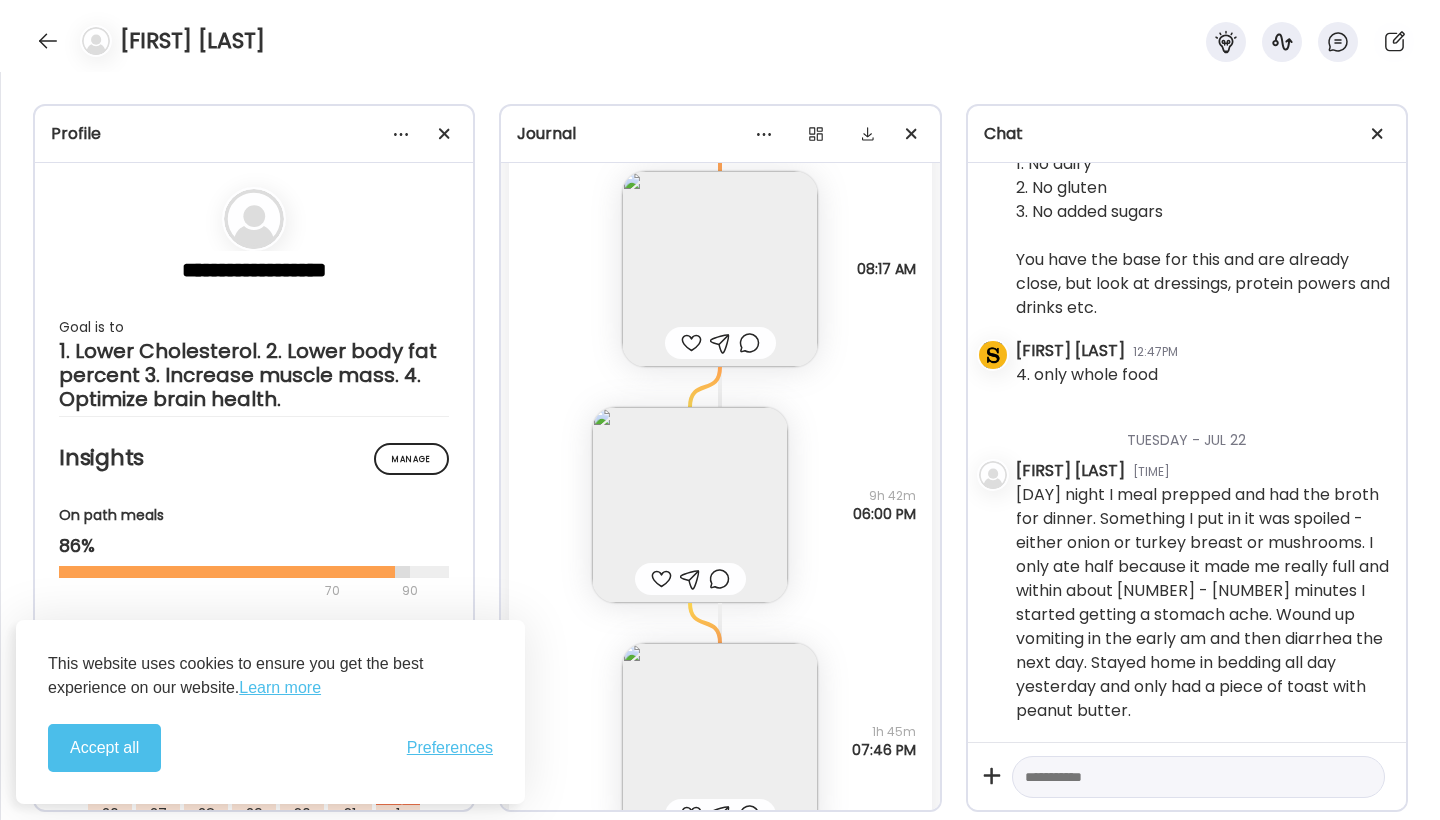 scroll, scrollTop: 27301, scrollLeft: 0, axis: vertical 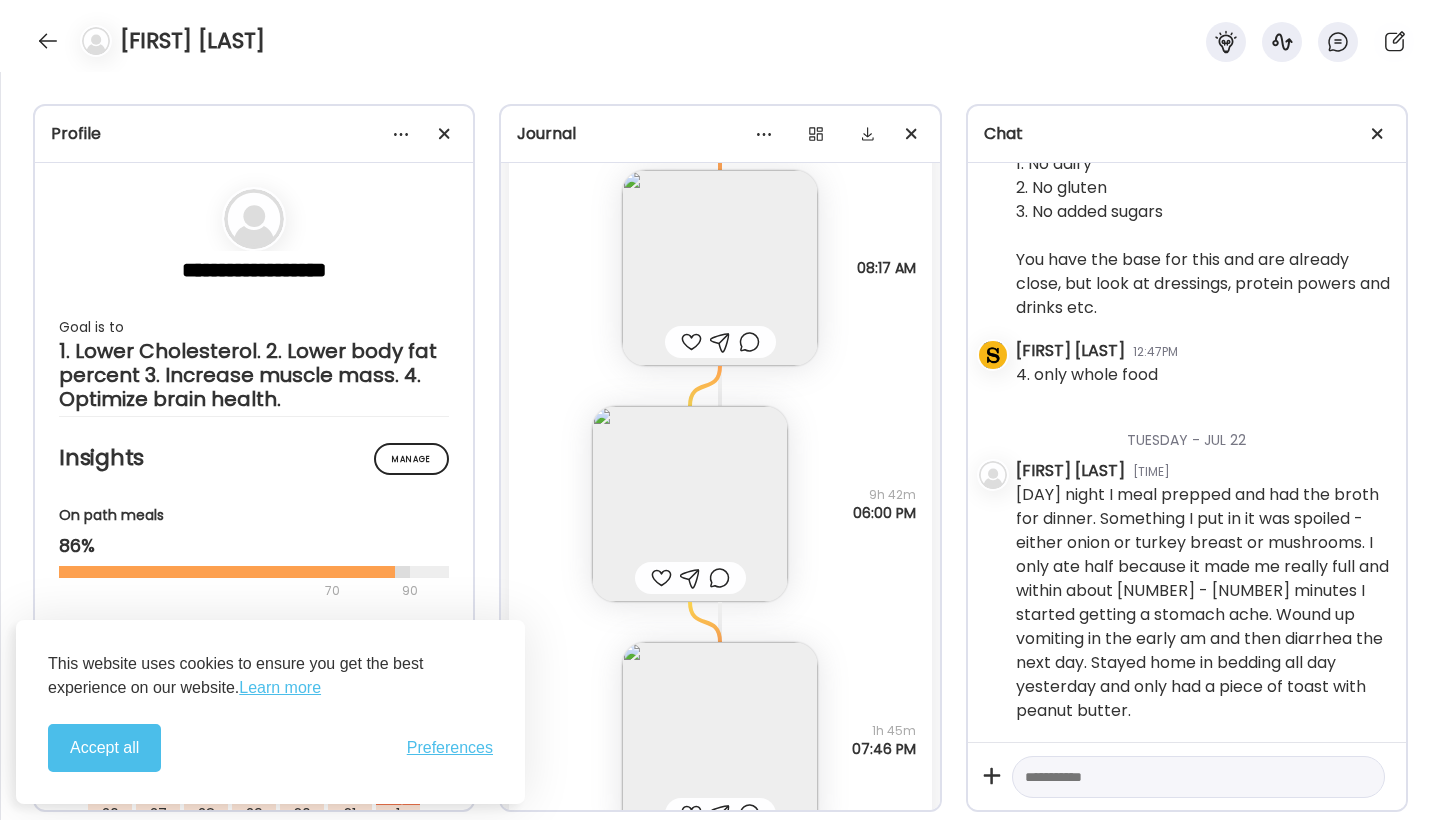 click at bounding box center [720, 740] 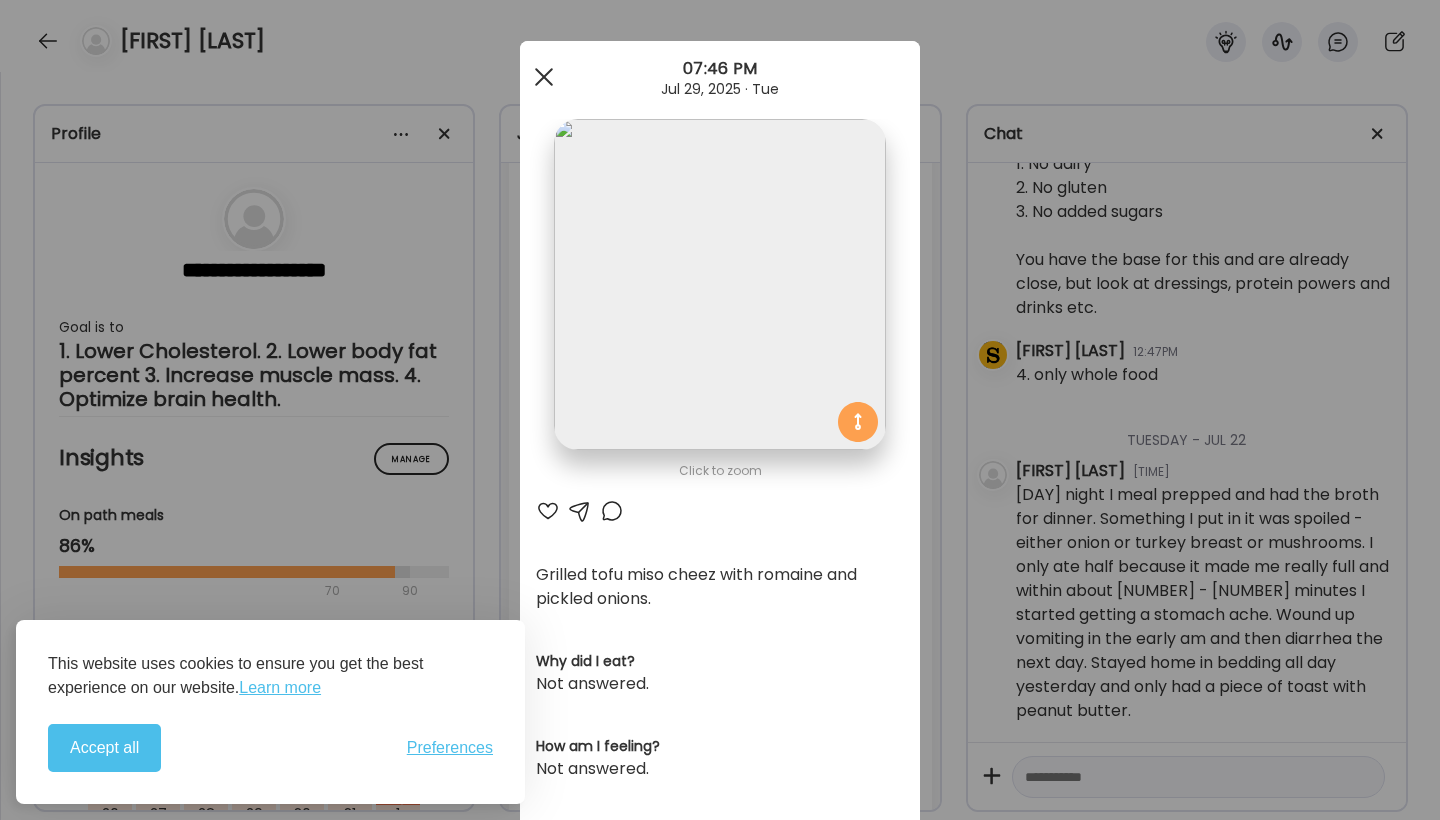 click at bounding box center [544, 77] 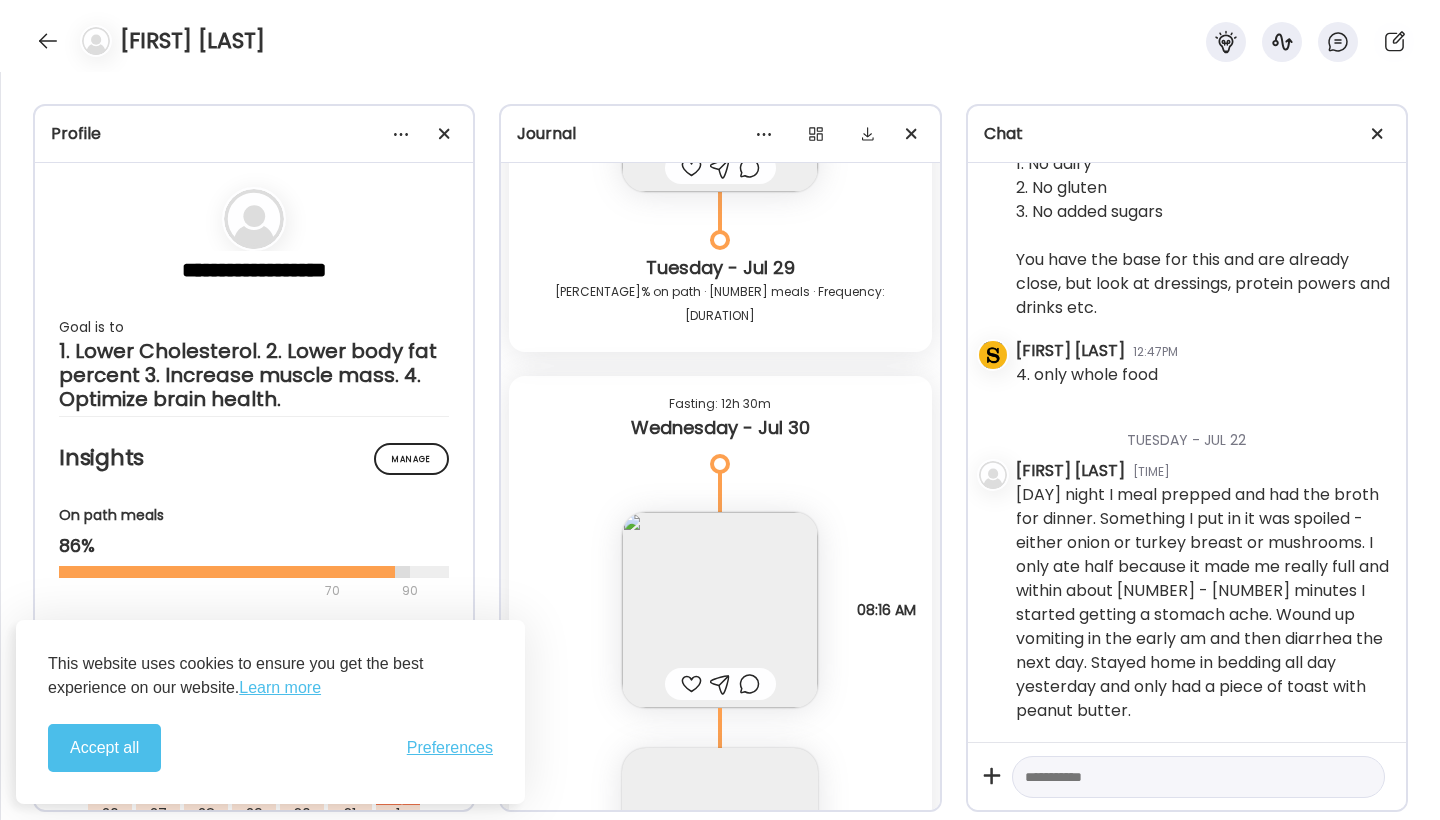scroll, scrollTop: 27967, scrollLeft: 0, axis: vertical 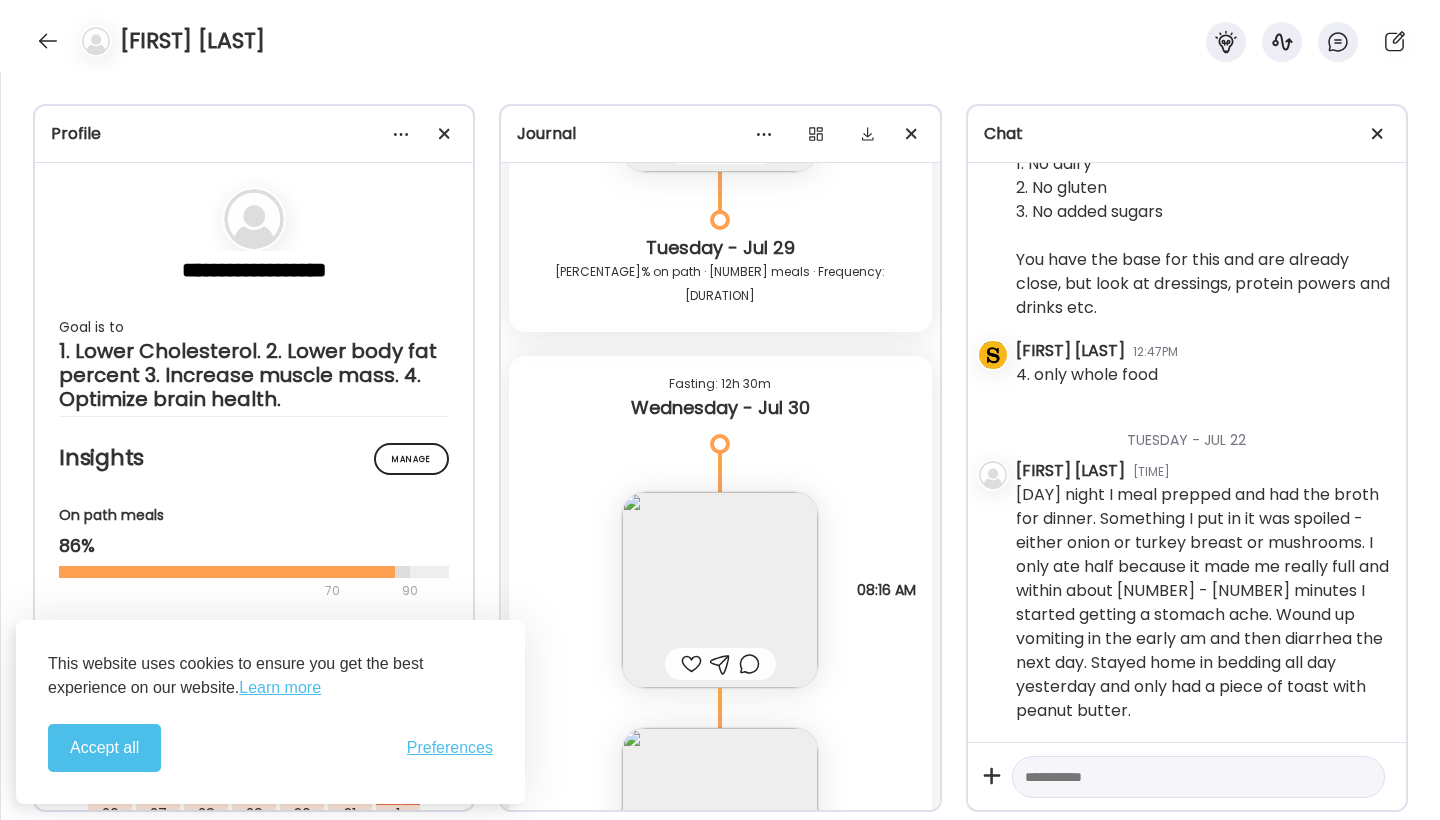 click at bounding box center (720, 590) 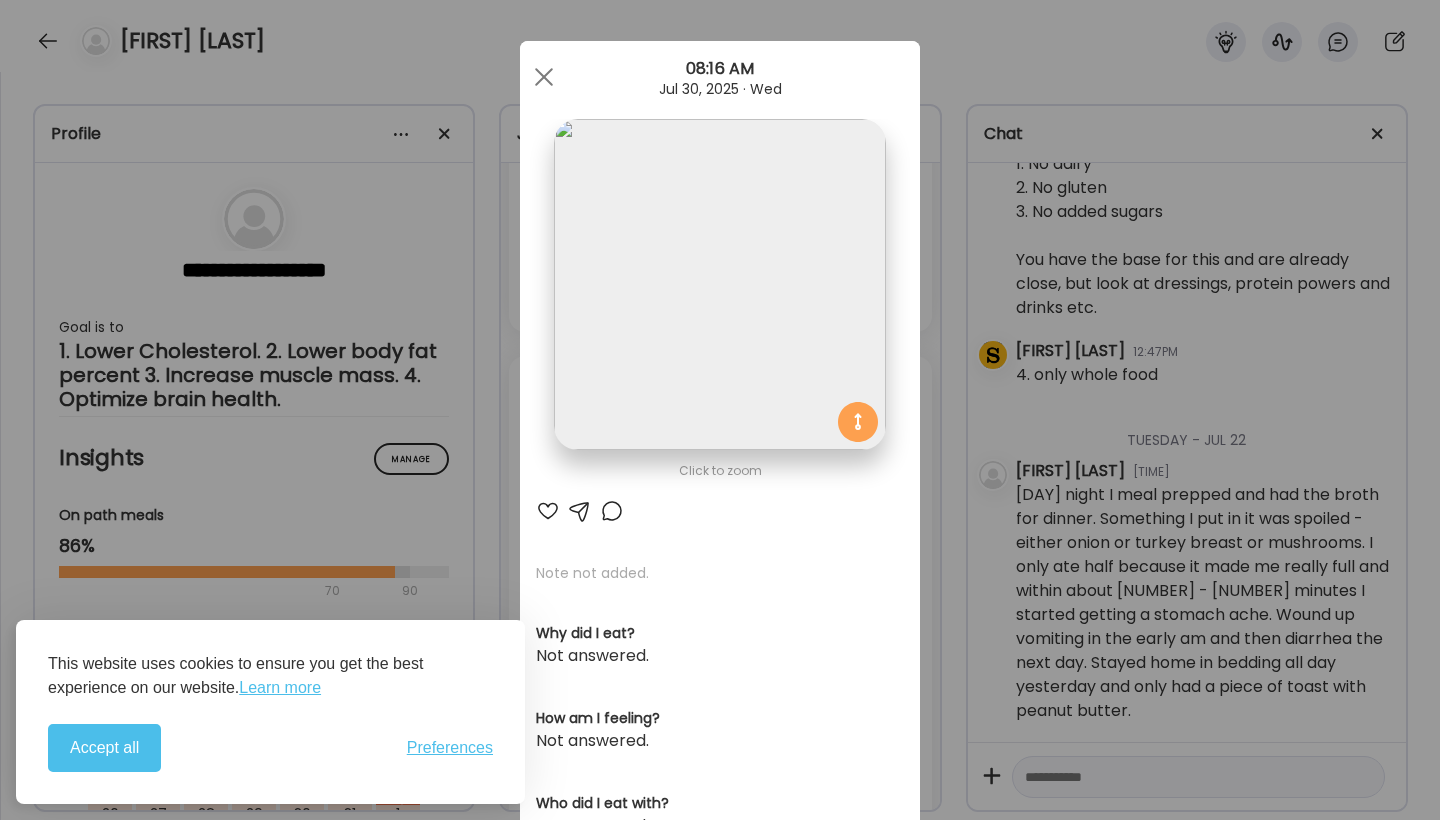 click at bounding box center (548, 511) 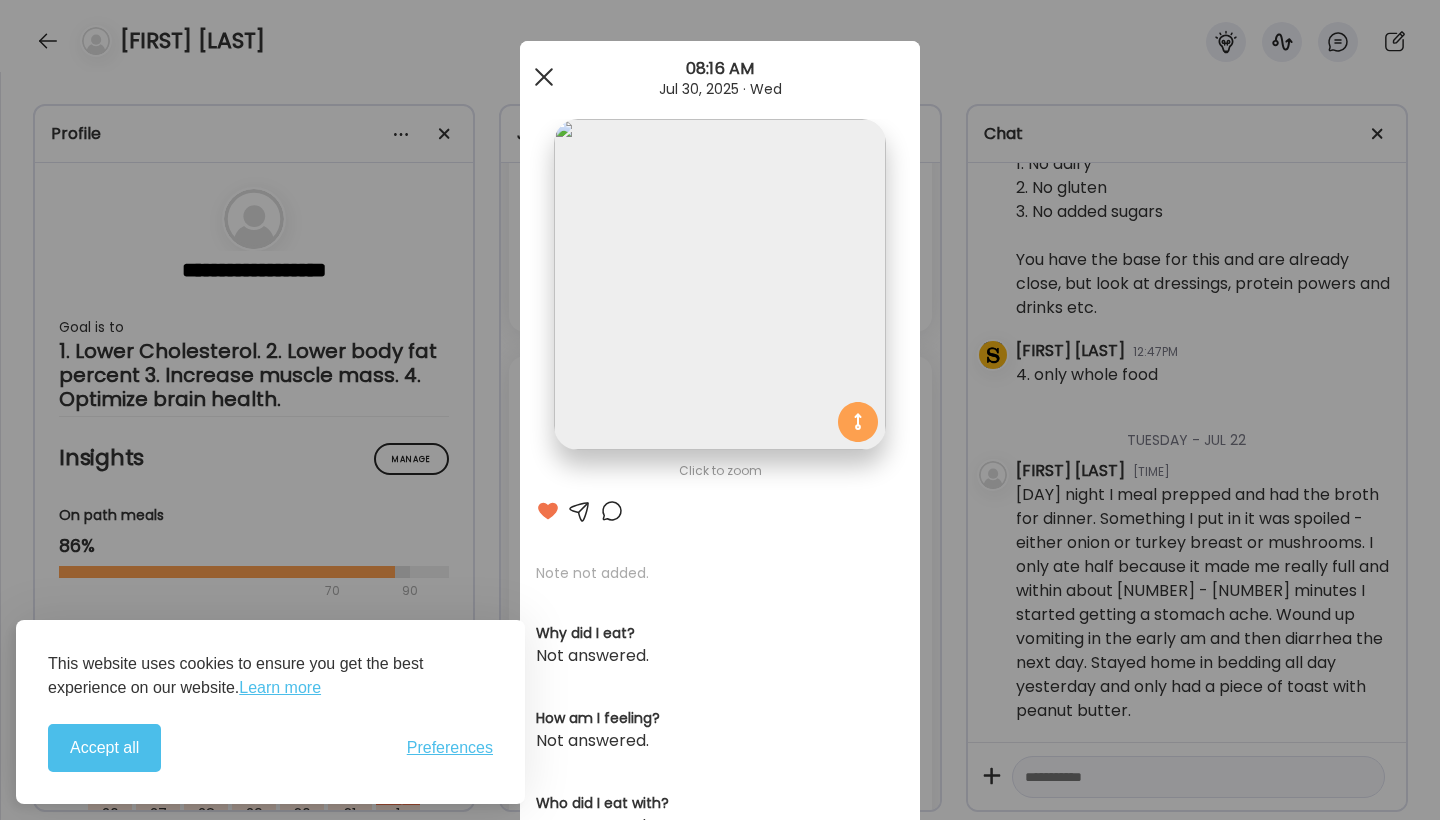 click at bounding box center [544, 77] 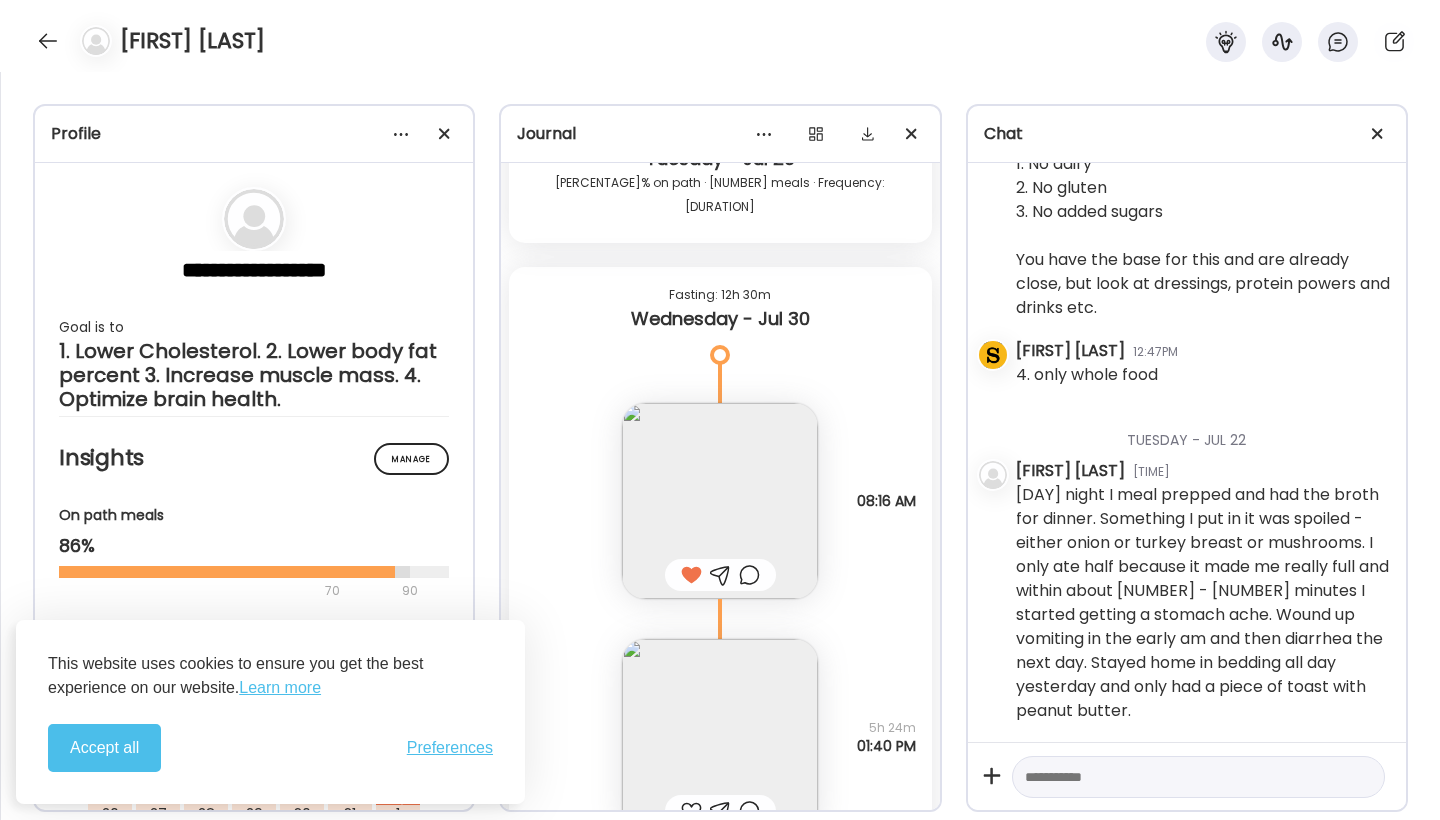 scroll, scrollTop: 28098, scrollLeft: 0, axis: vertical 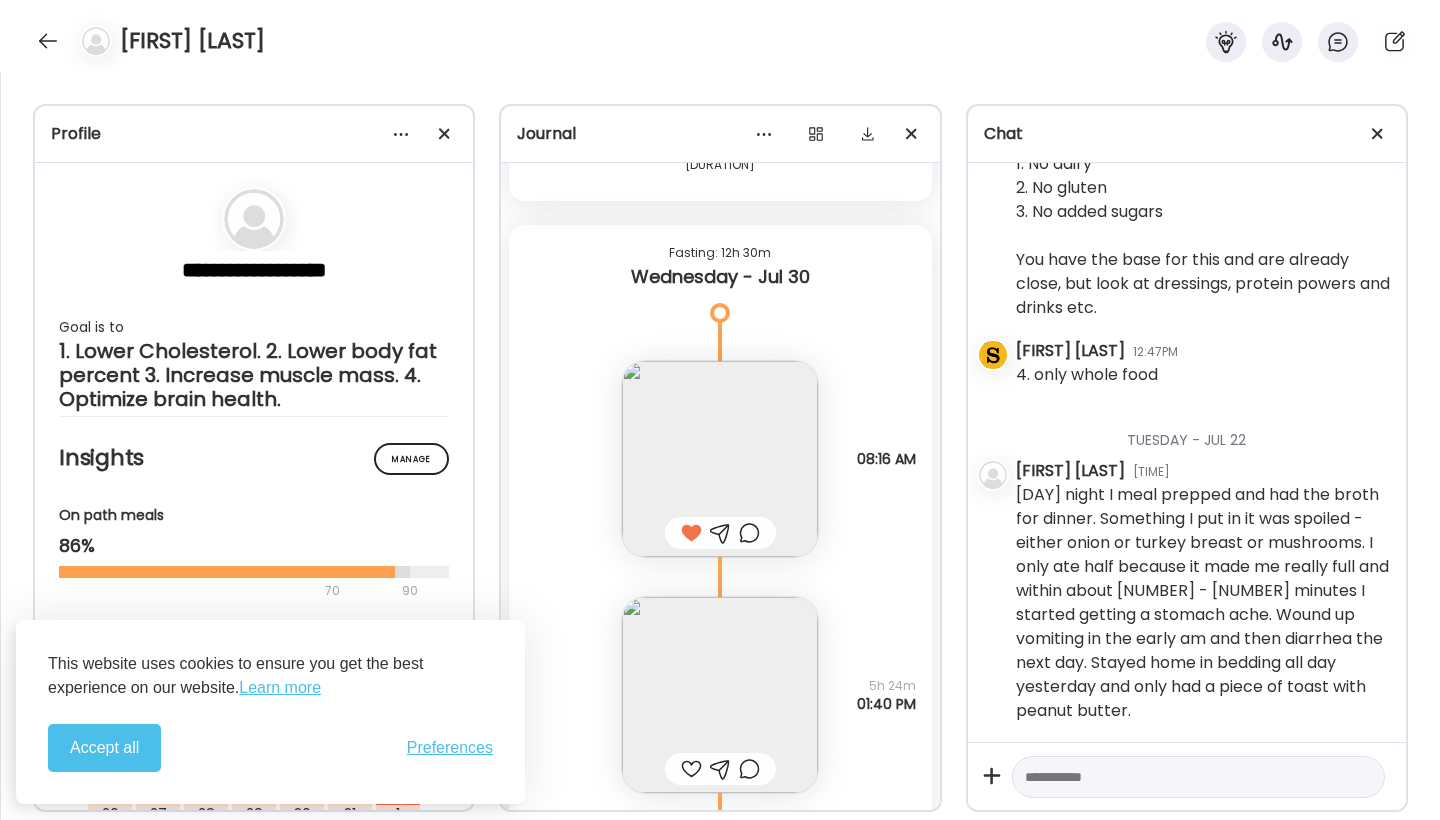 click at bounding box center [691, 769] 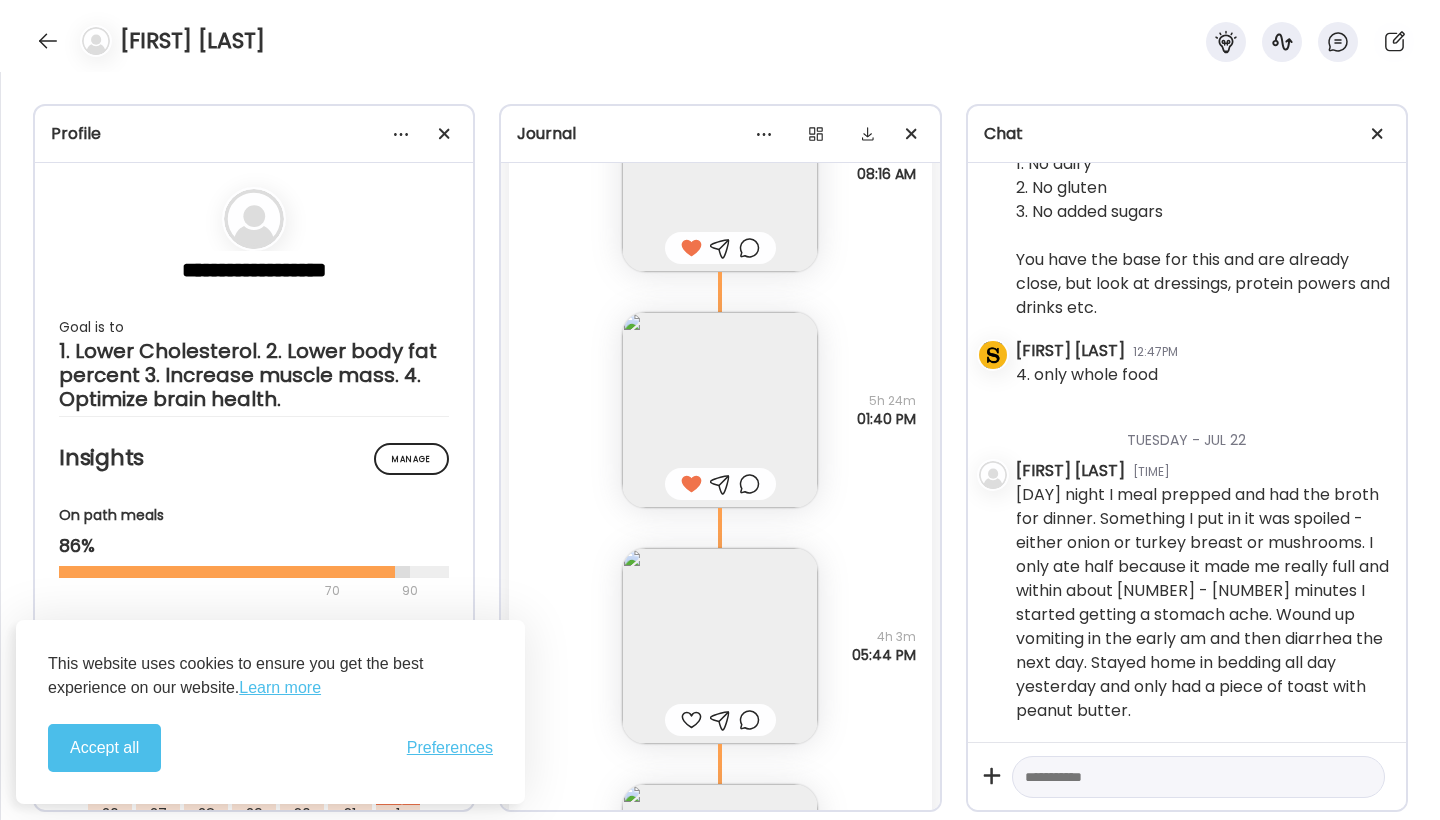 click at bounding box center [691, 720] 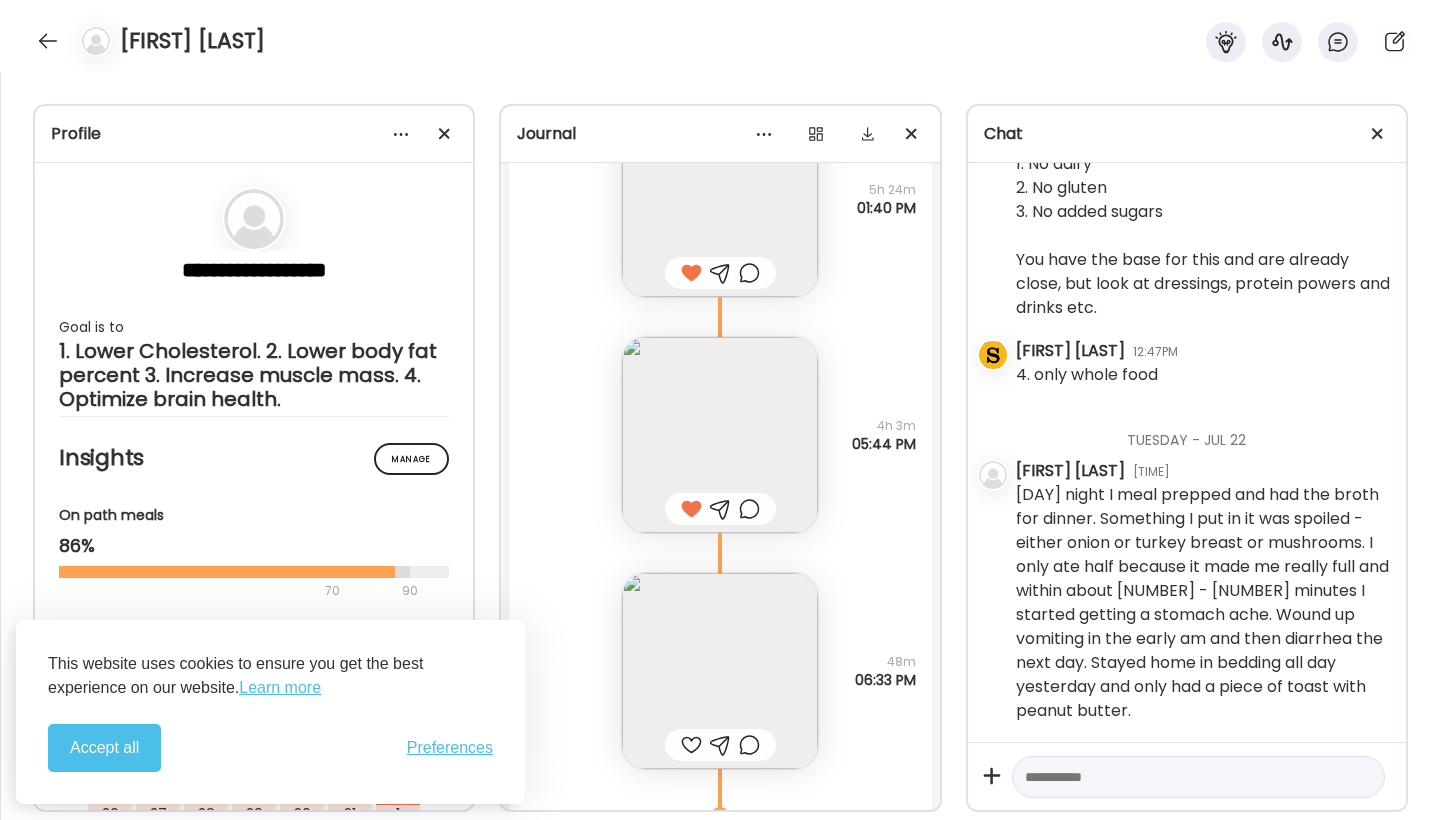 scroll, scrollTop: 28596, scrollLeft: 0, axis: vertical 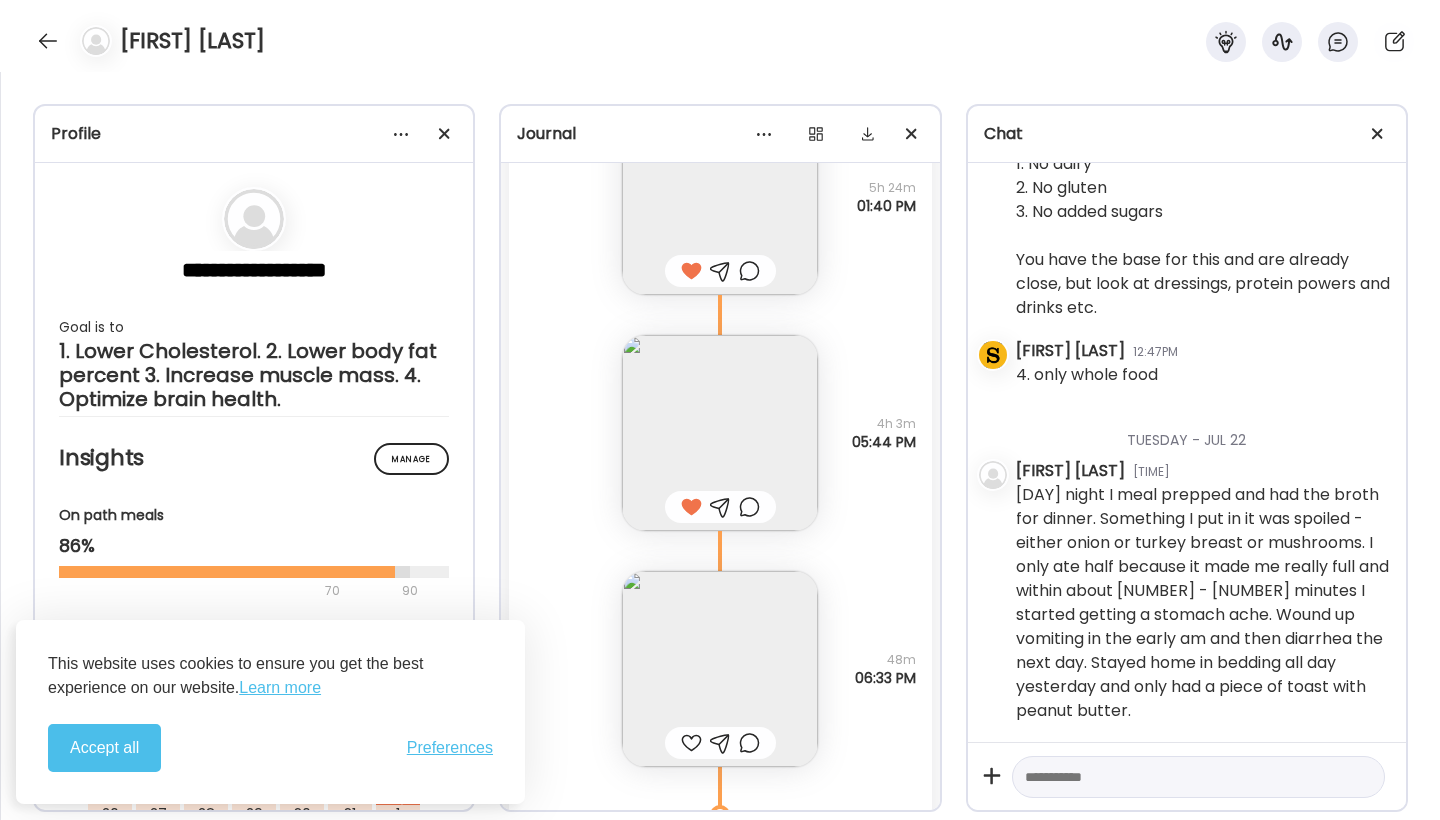 click at bounding box center [691, 743] 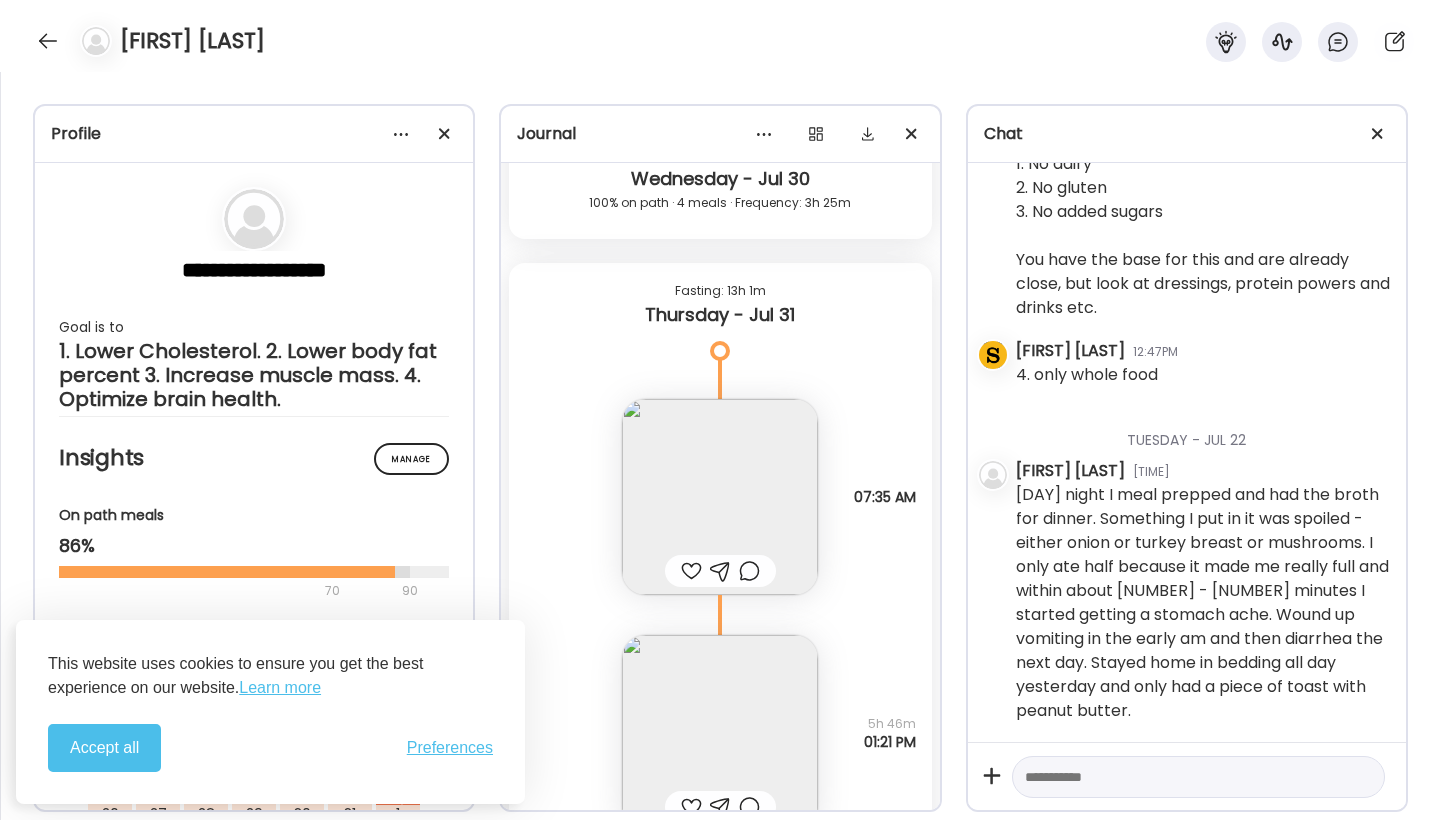 scroll, scrollTop: 29264, scrollLeft: 0, axis: vertical 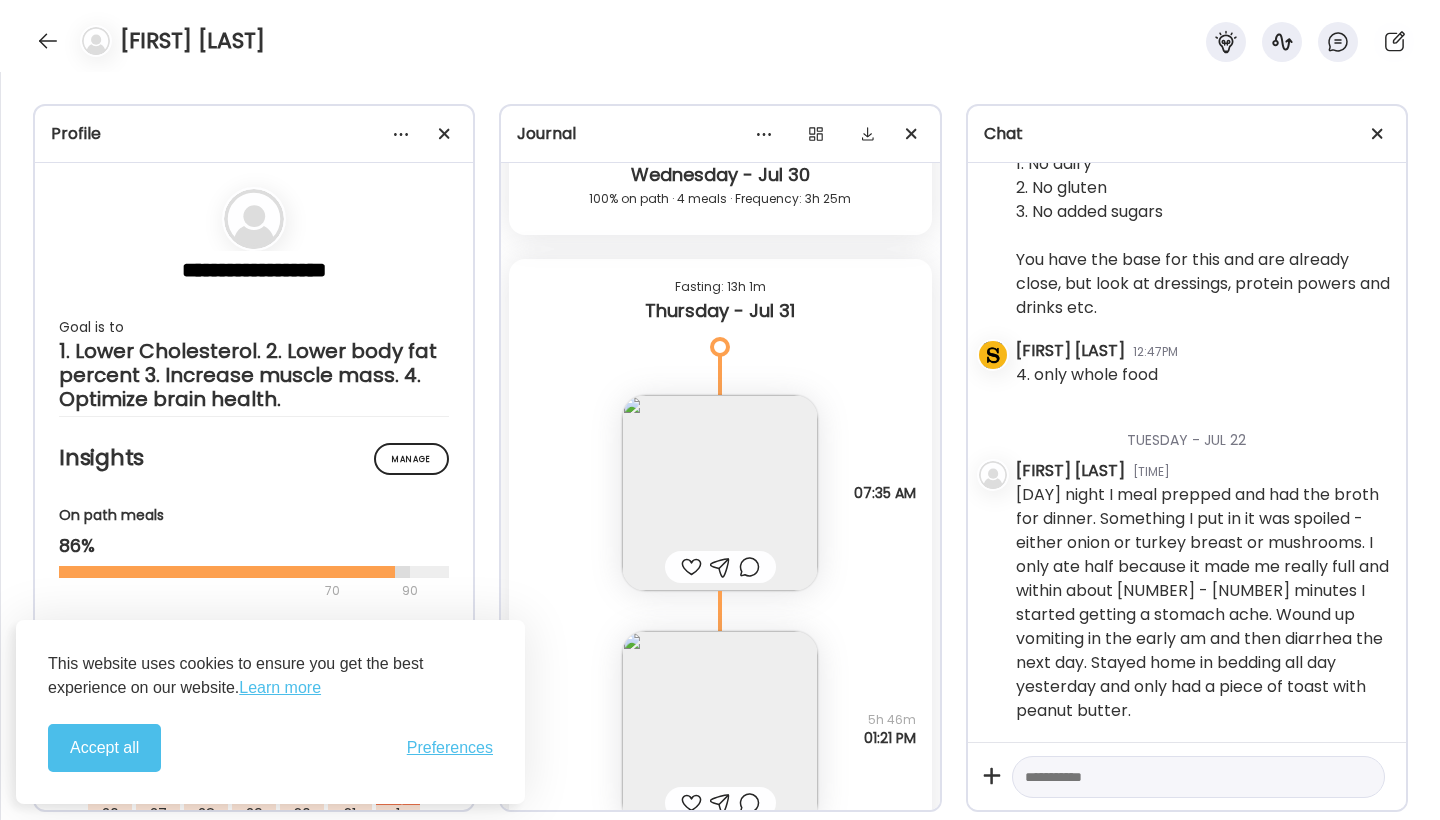 click at bounding box center [720, 729] 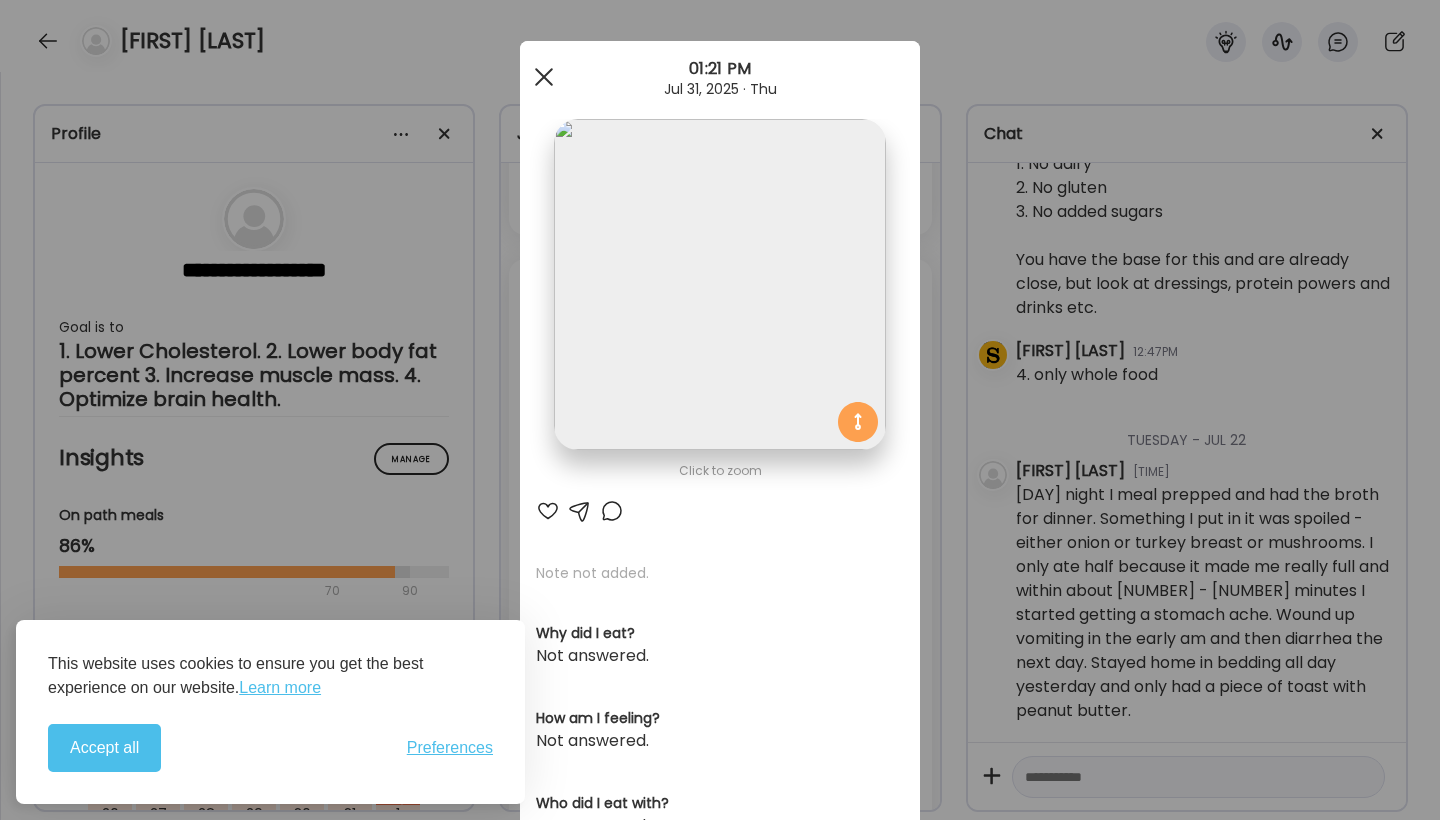 click at bounding box center (544, 77) 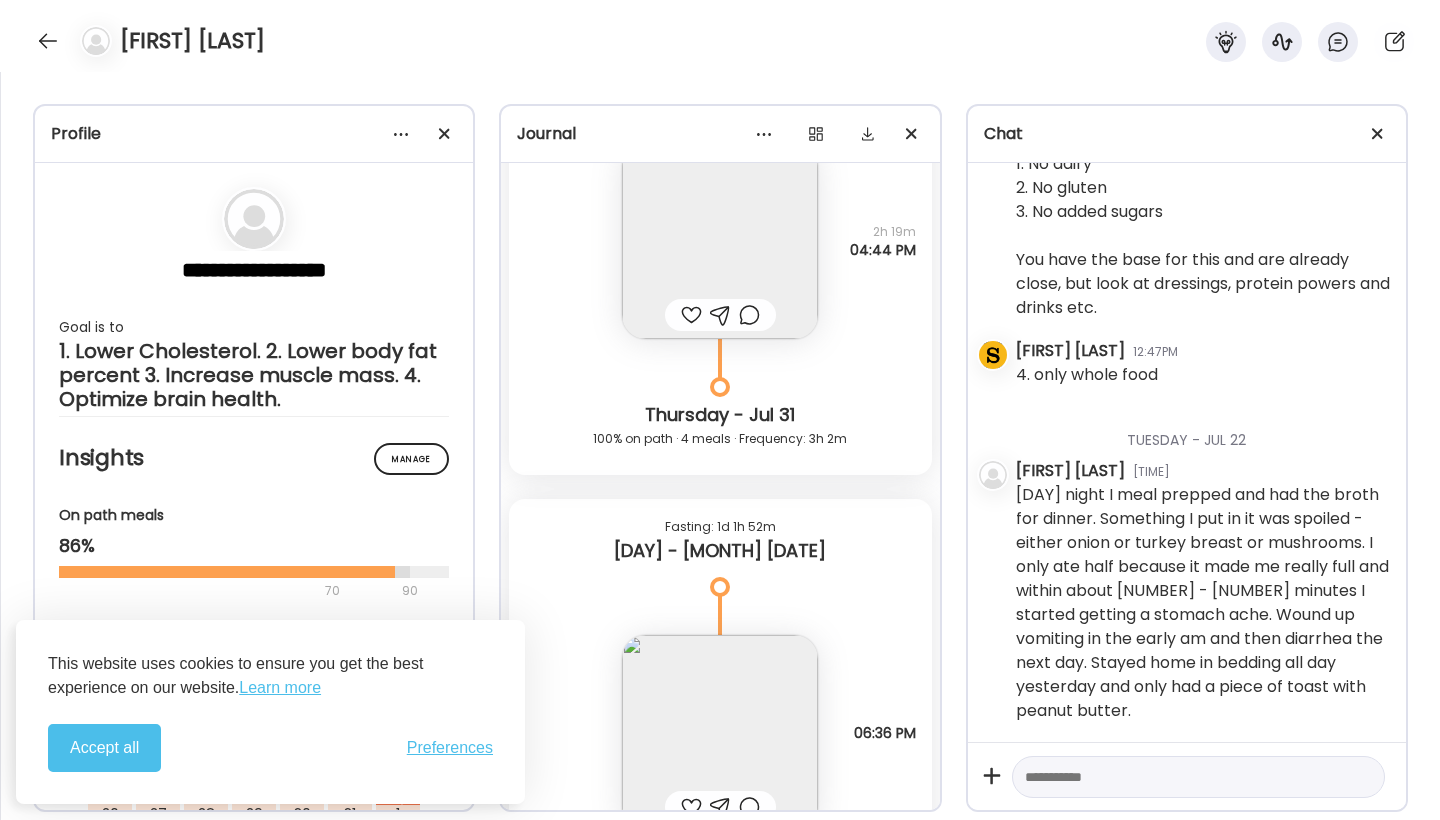 scroll, scrollTop: 30272, scrollLeft: 0, axis: vertical 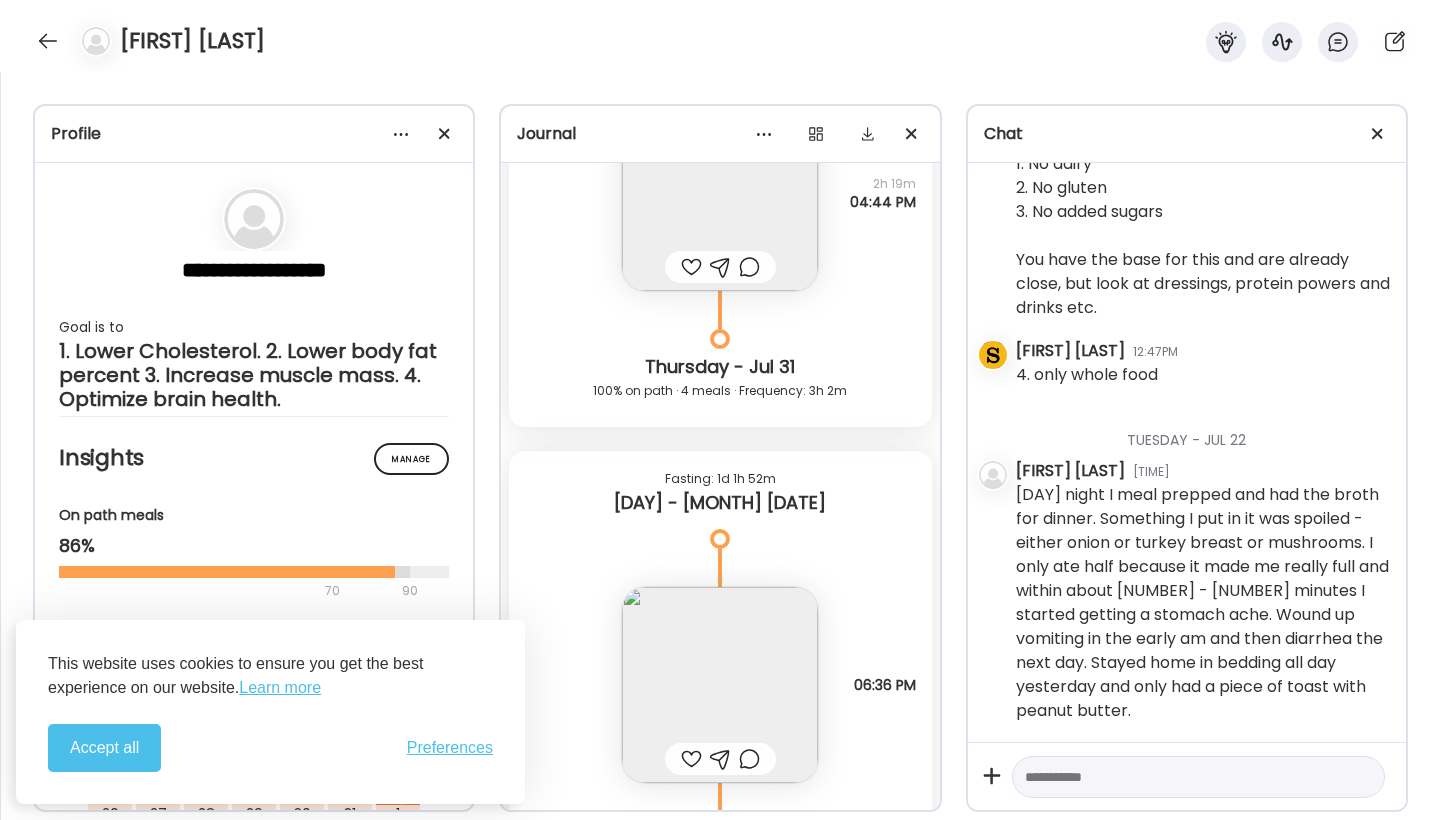 click at bounding box center [720, 685] 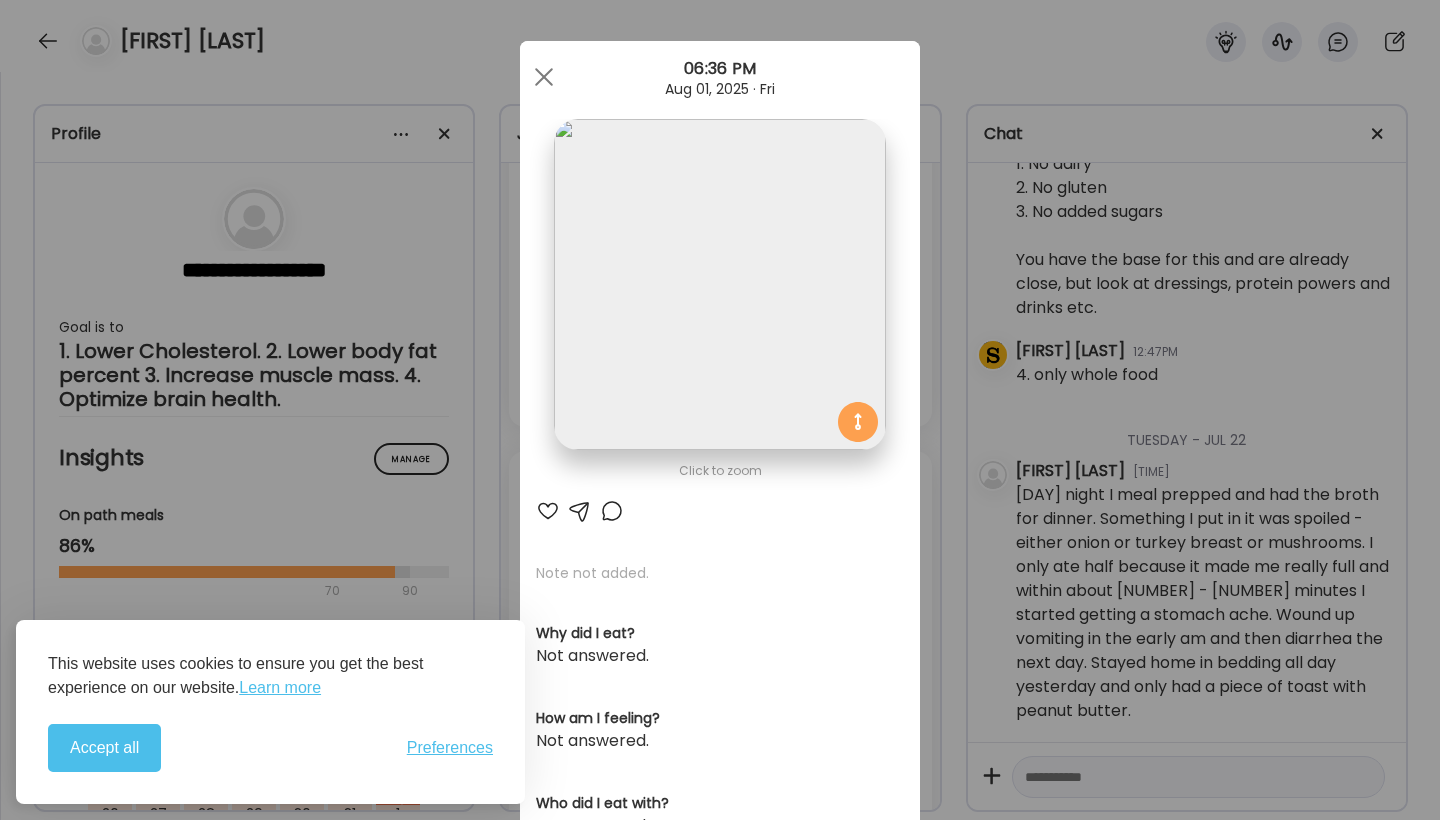 click at bounding box center (548, 511) 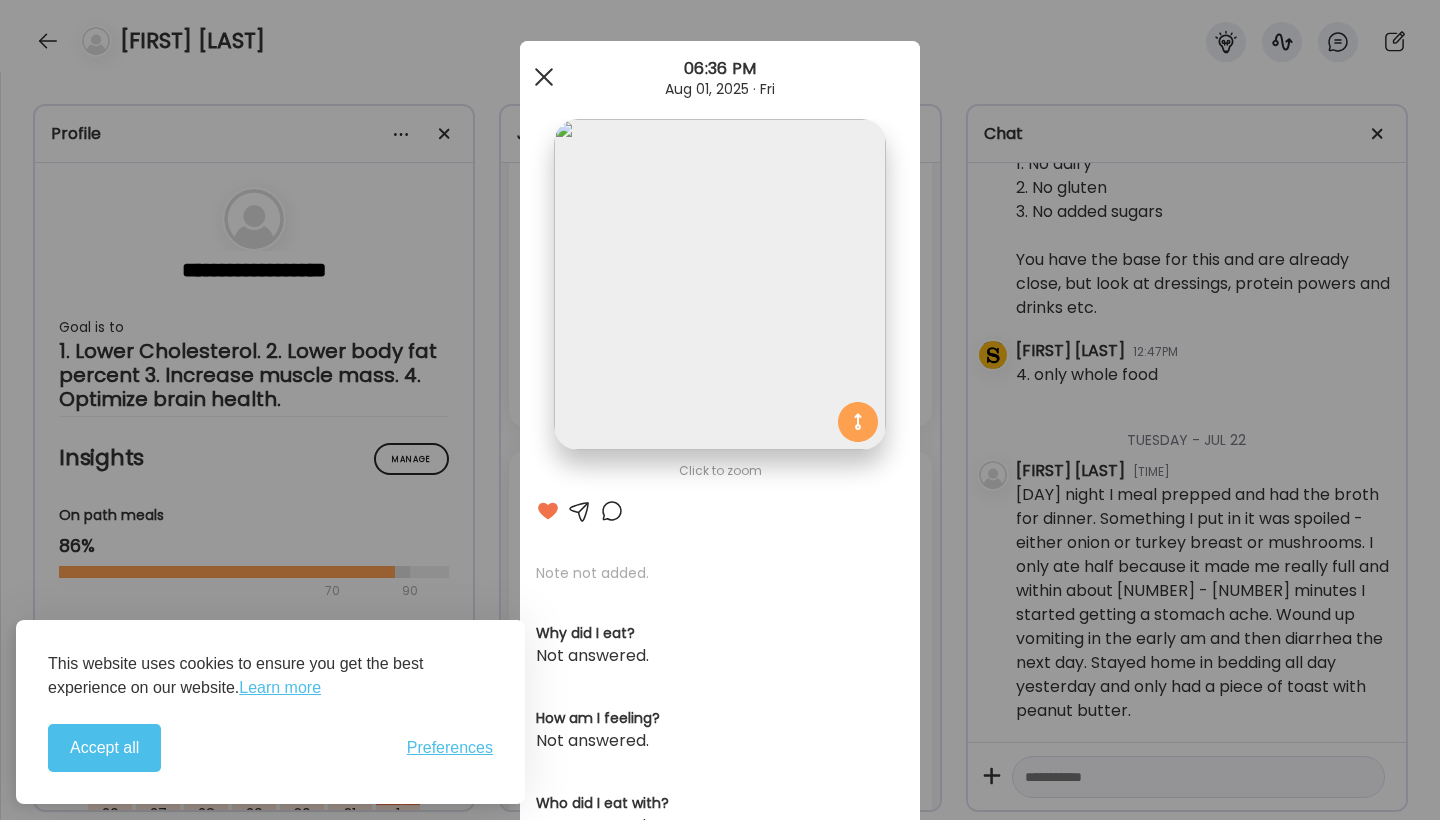 click at bounding box center (544, 77) 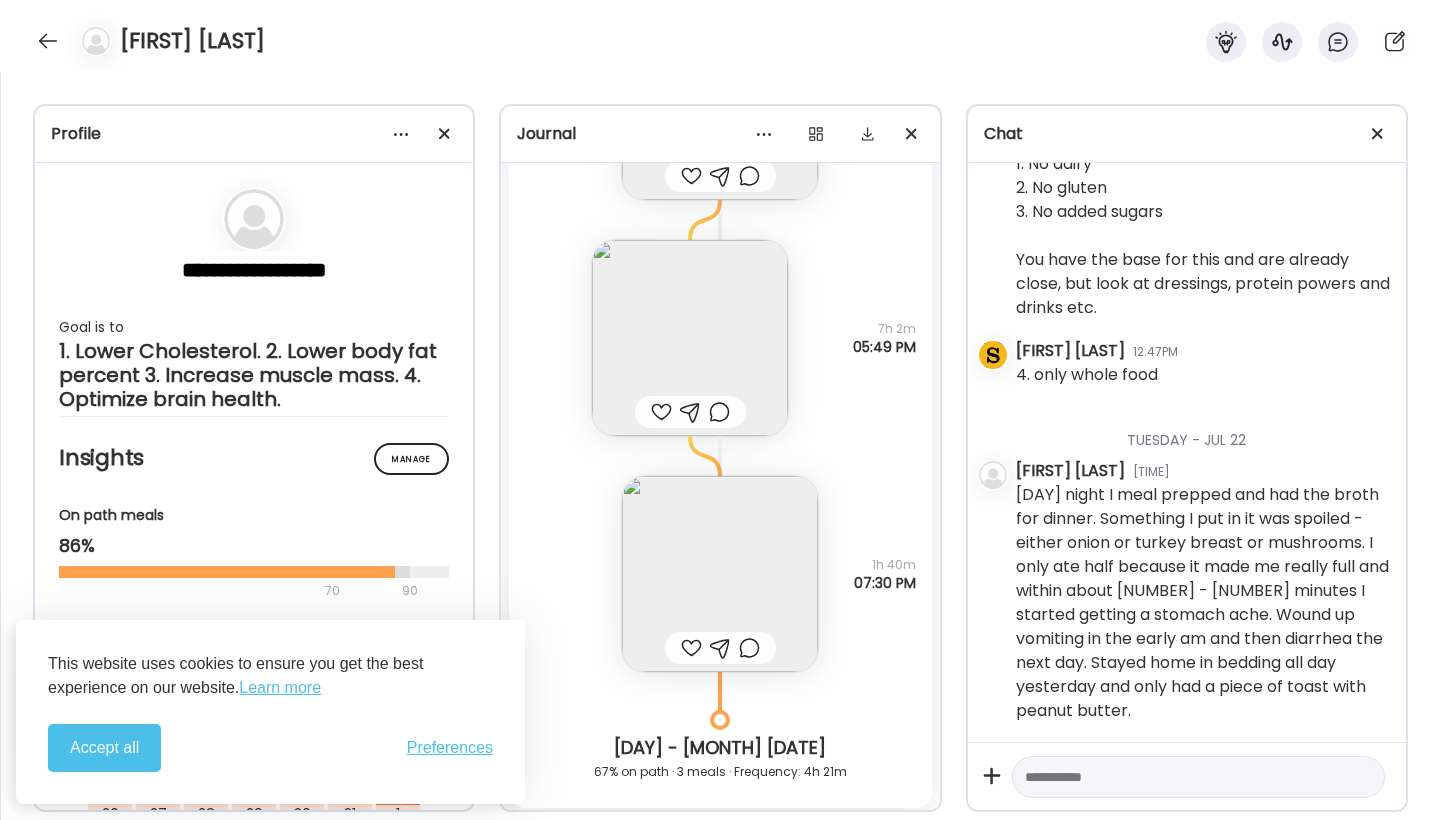 scroll, scrollTop: 31350, scrollLeft: 0, axis: vertical 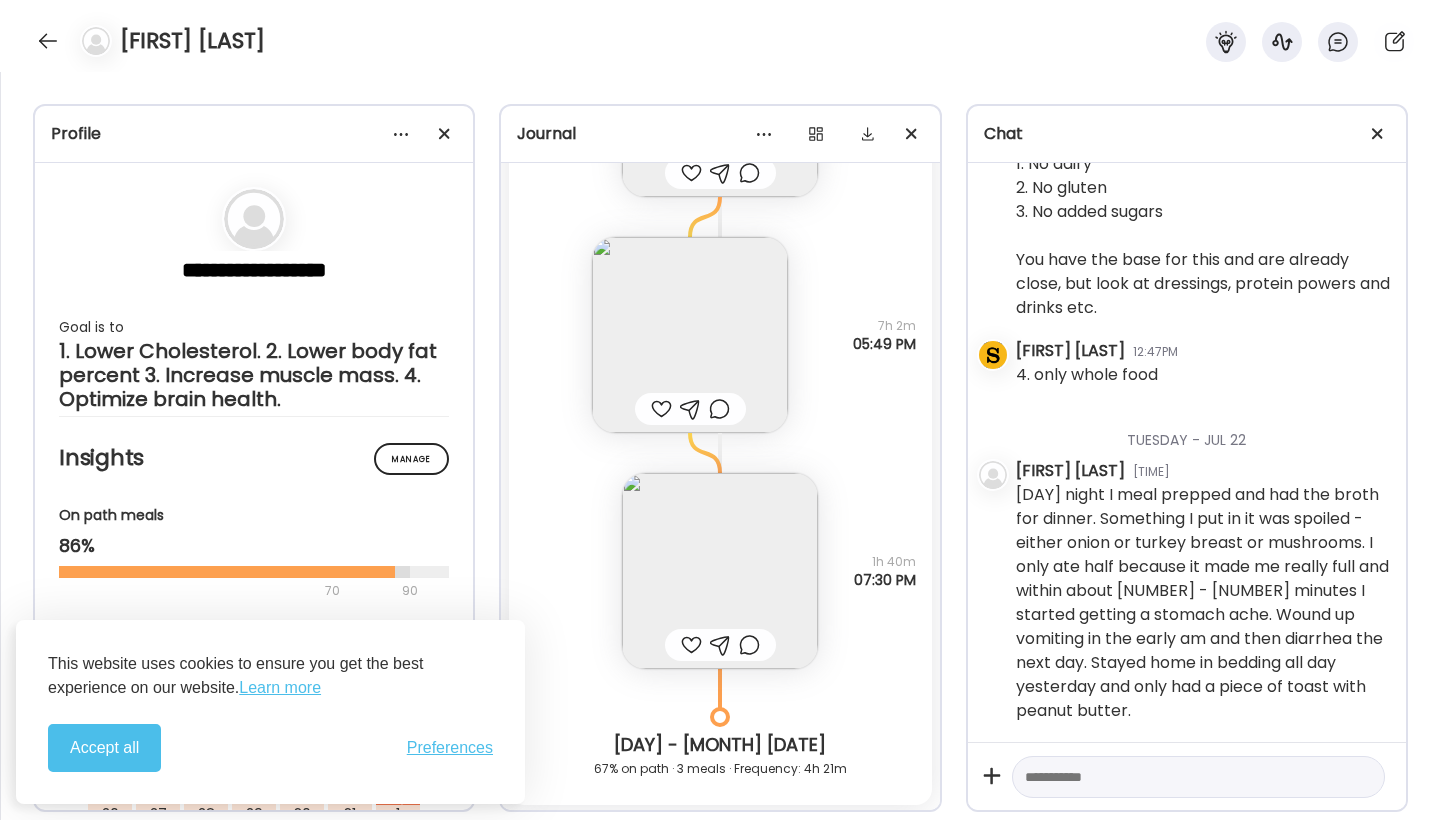 click on "Saturday - Aug 02 67% on path · 3 meals · Frequency: 4h 21m" at bounding box center [720, 737] 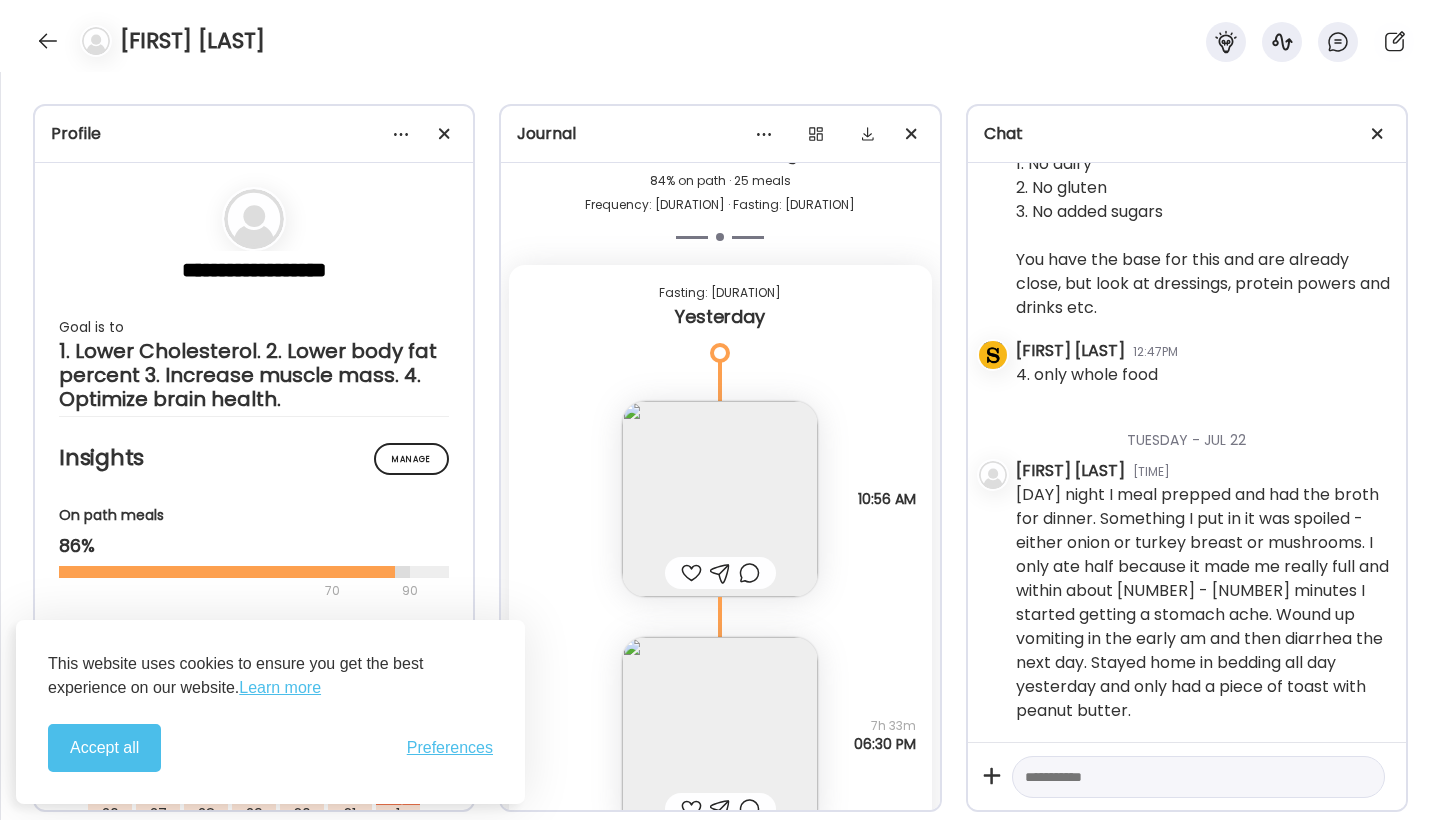 scroll, scrollTop: 32041, scrollLeft: 0, axis: vertical 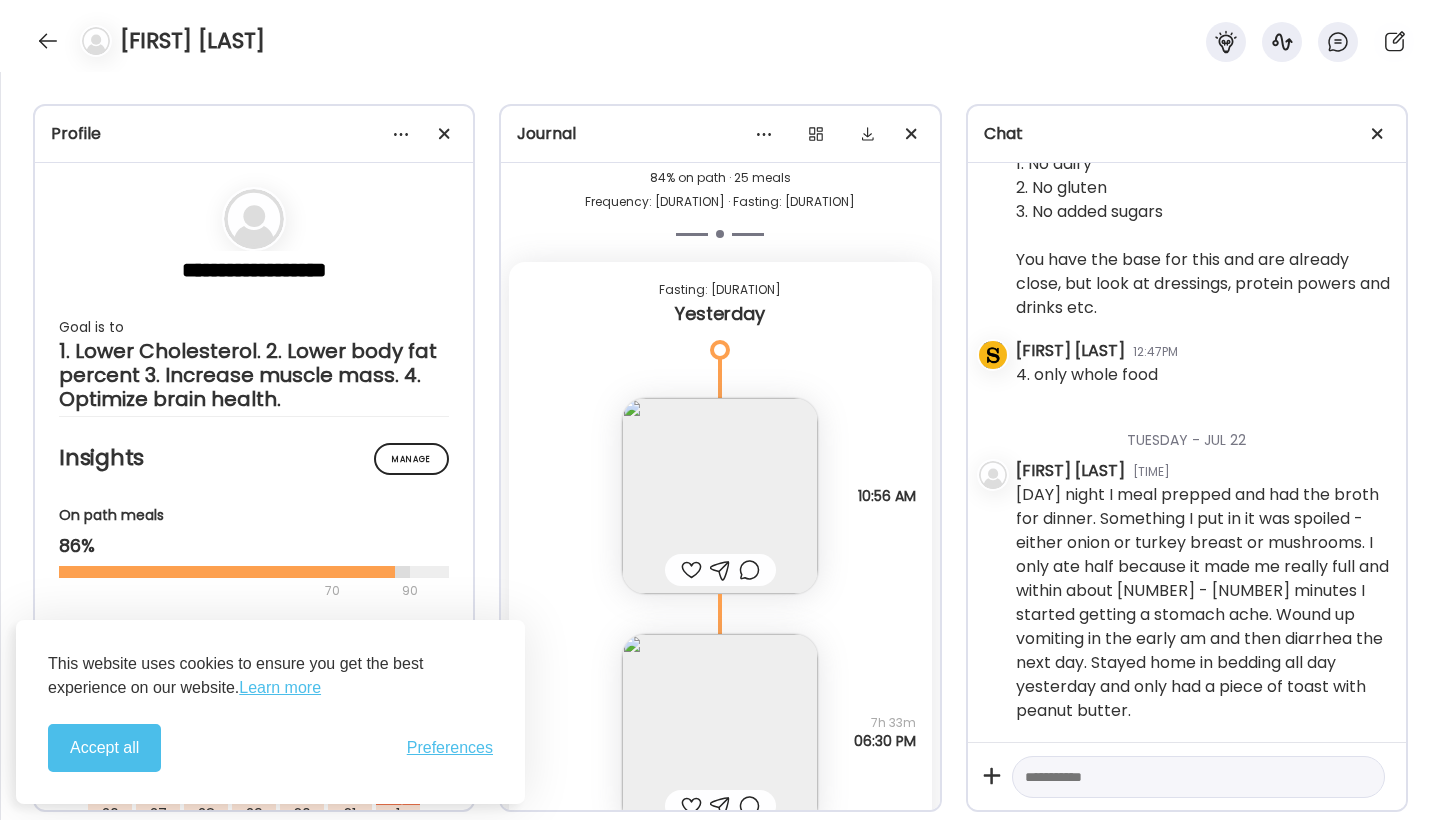 click at bounding box center (720, 732) 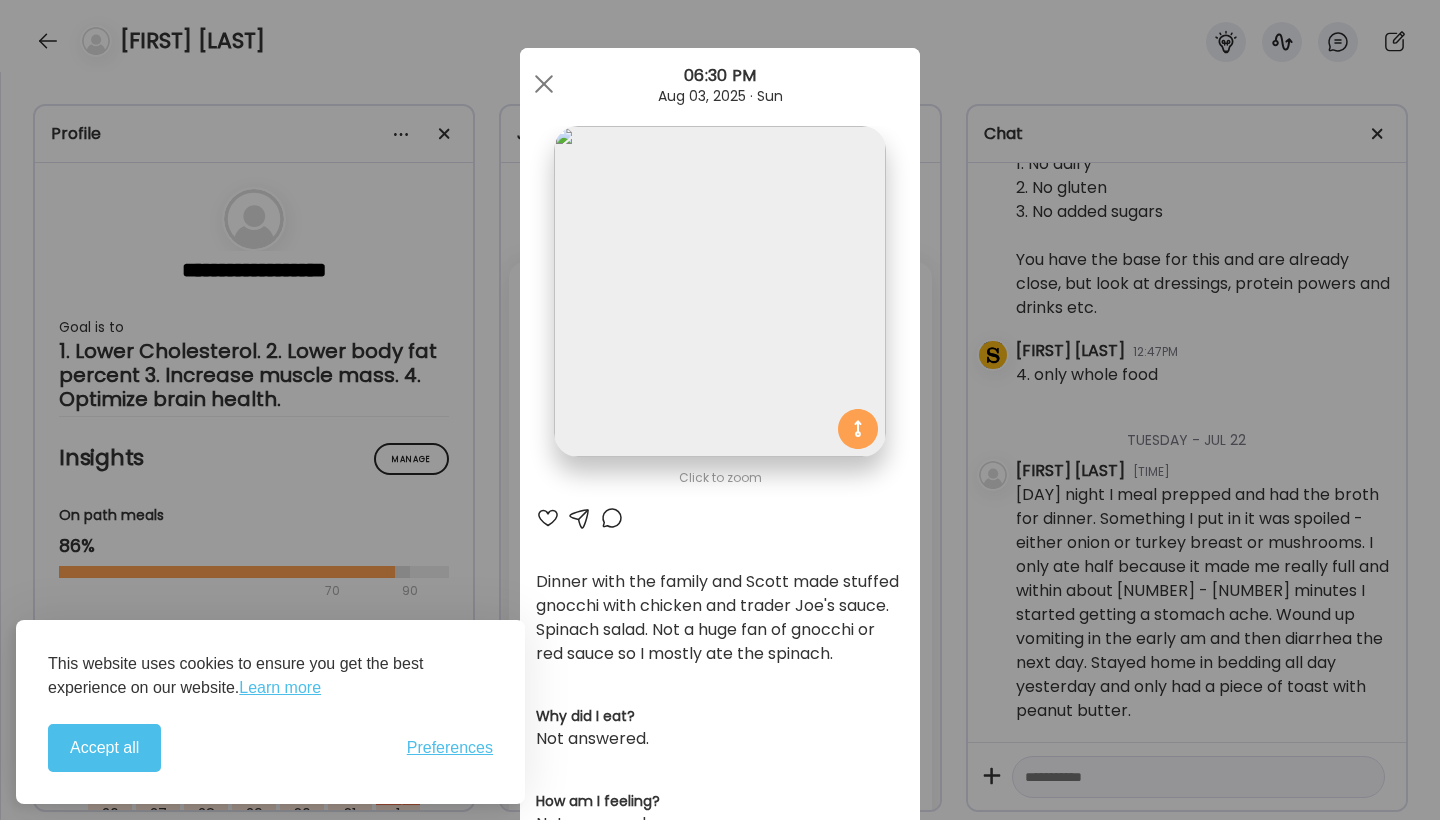 scroll, scrollTop: 0, scrollLeft: 0, axis: both 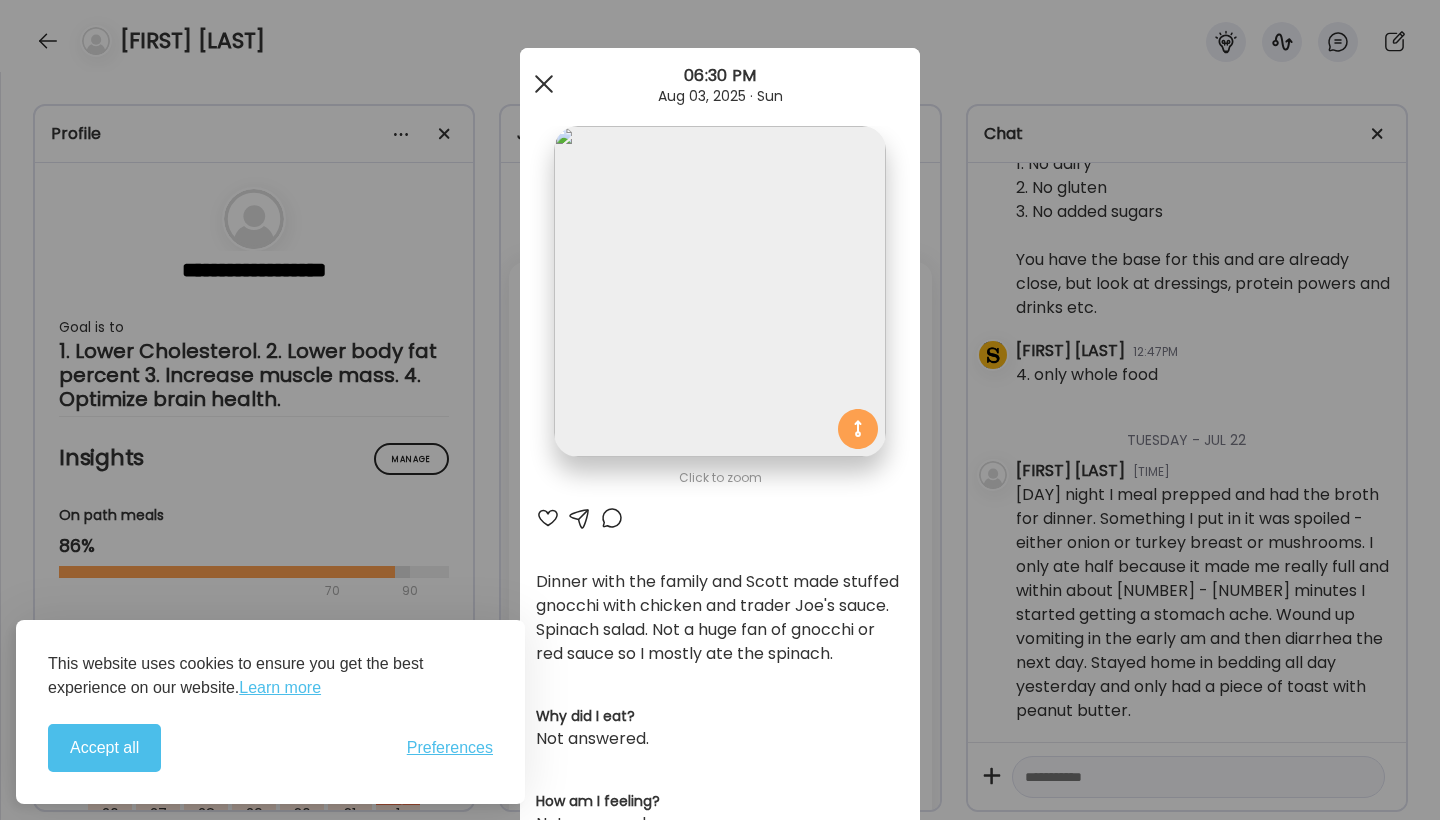 click at bounding box center [544, 84] 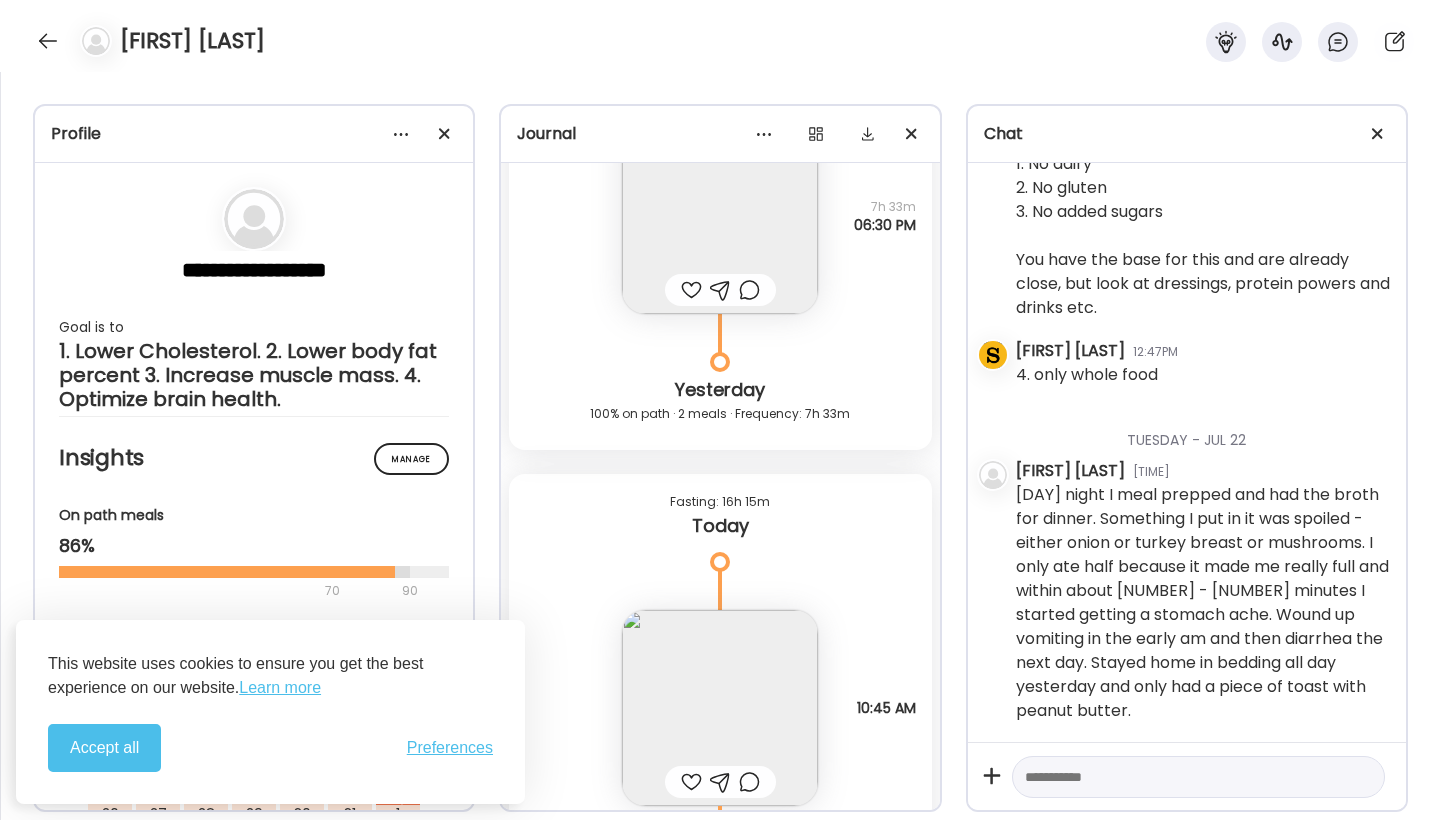 scroll, scrollTop: 32558, scrollLeft: 0, axis: vertical 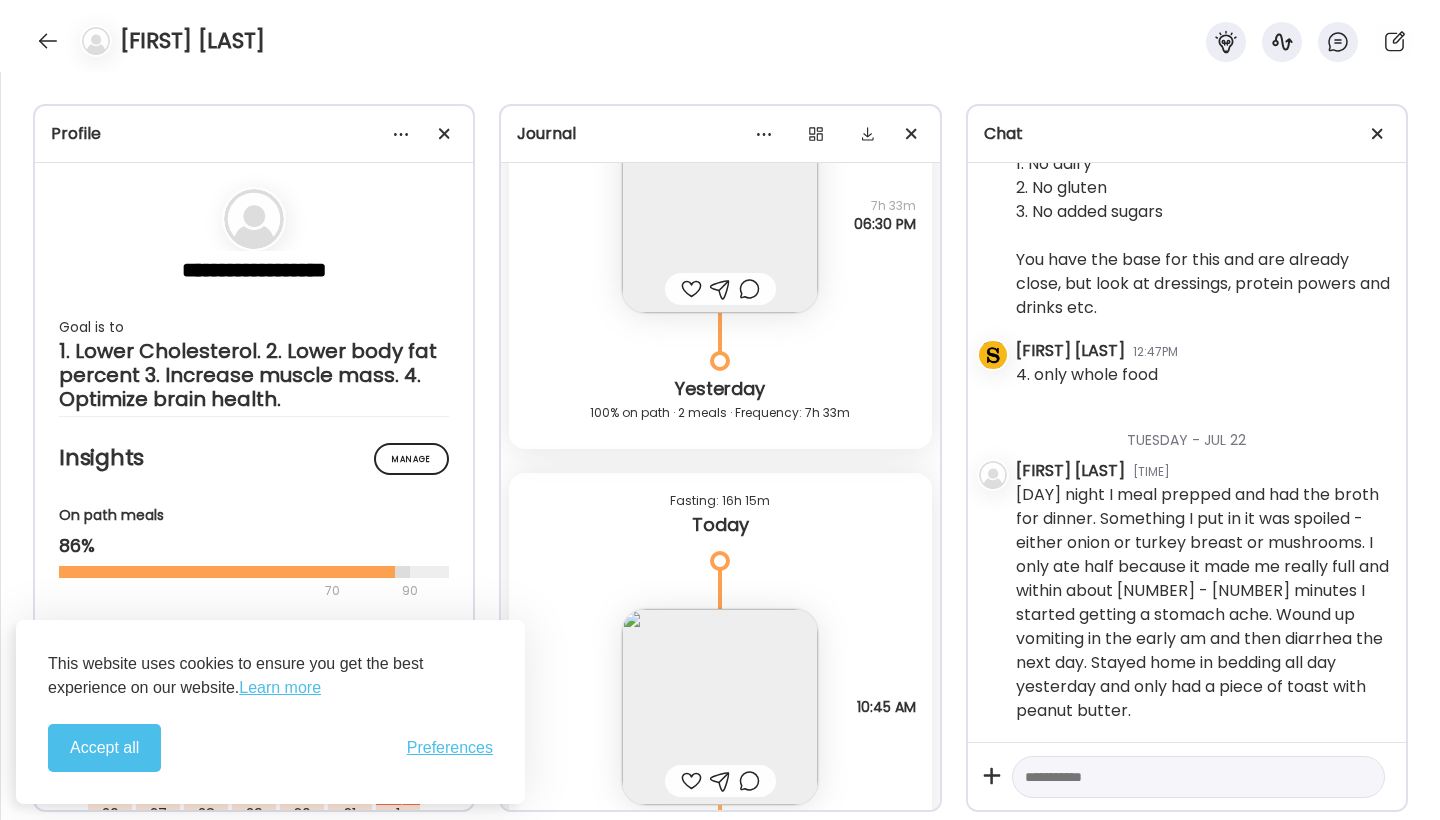click at bounding box center [720, 707] 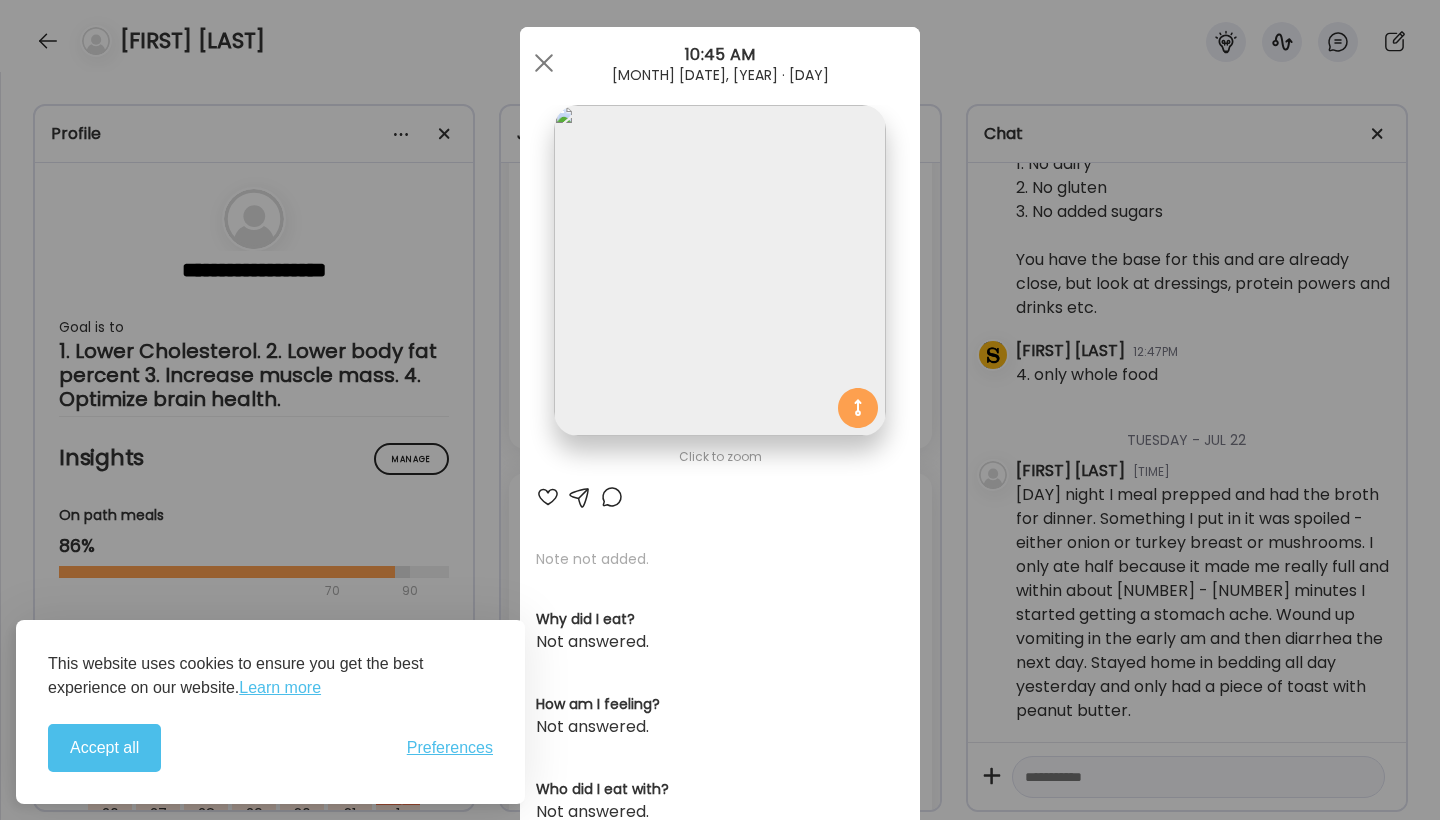 scroll, scrollTop: 23, scrollLeft: 0, axis: vertical 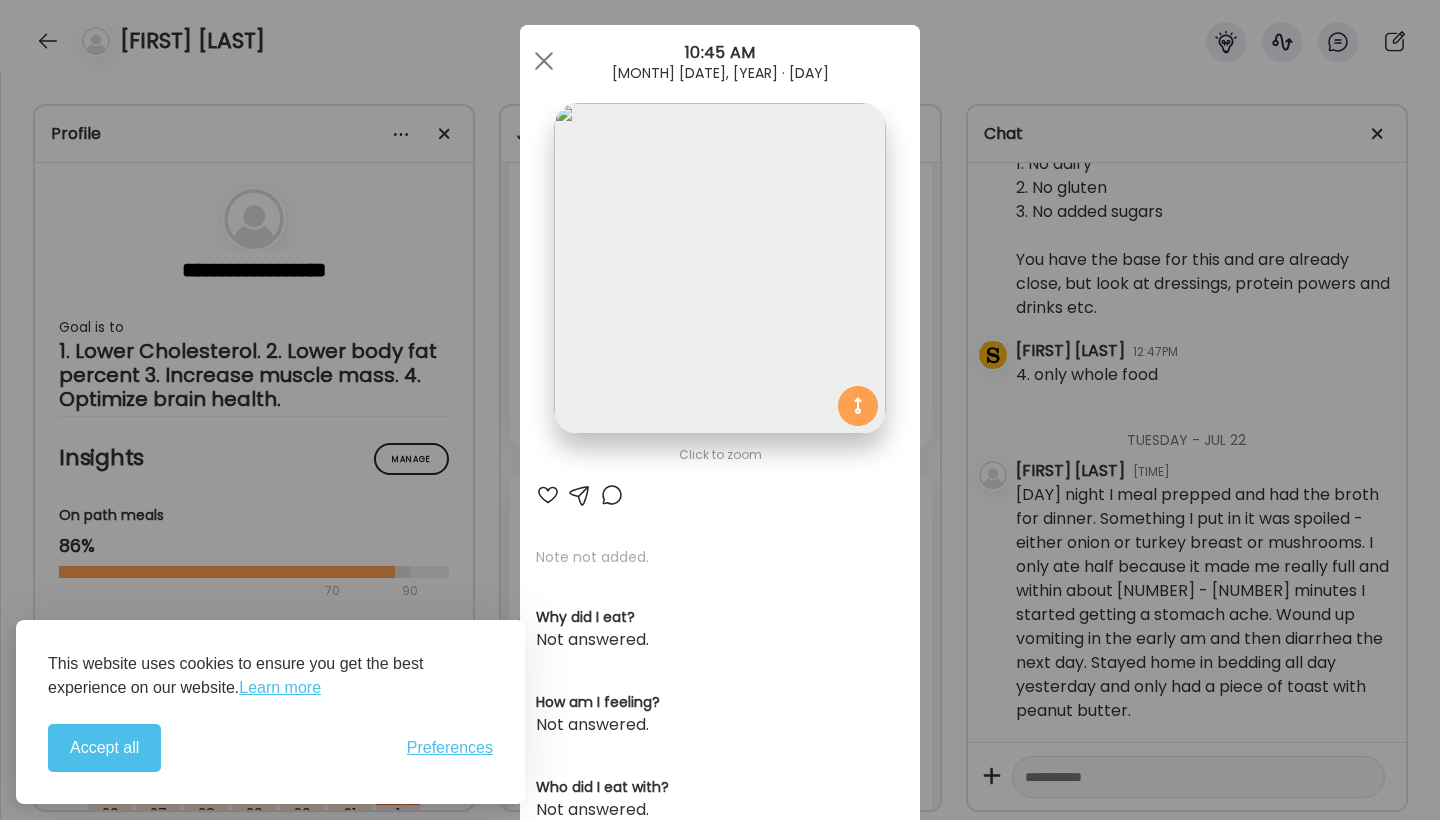 click at bounding box center (612, 495) 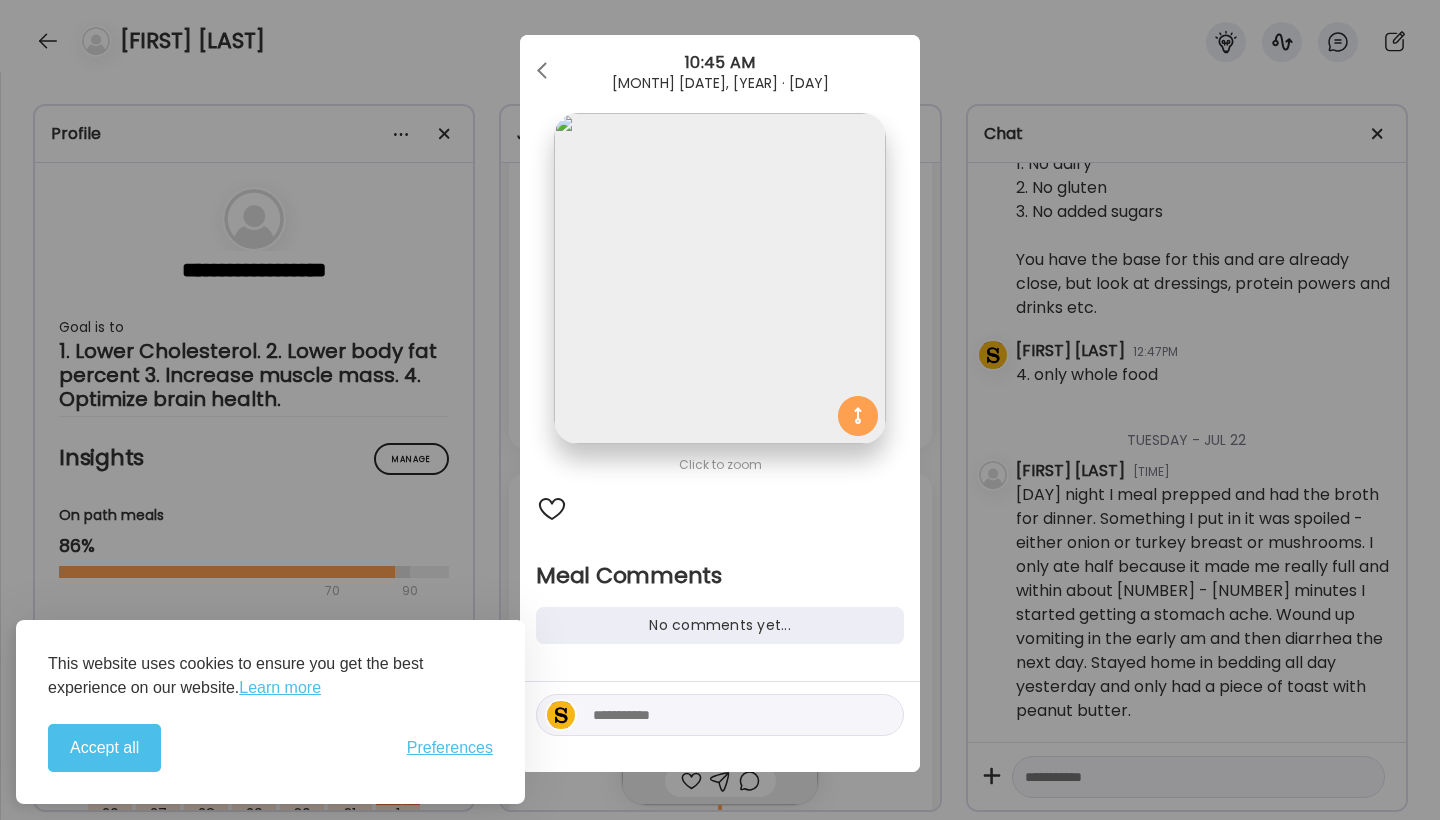 scroll, scrollTop: 13, scrollLeft: 0, axis: vertical 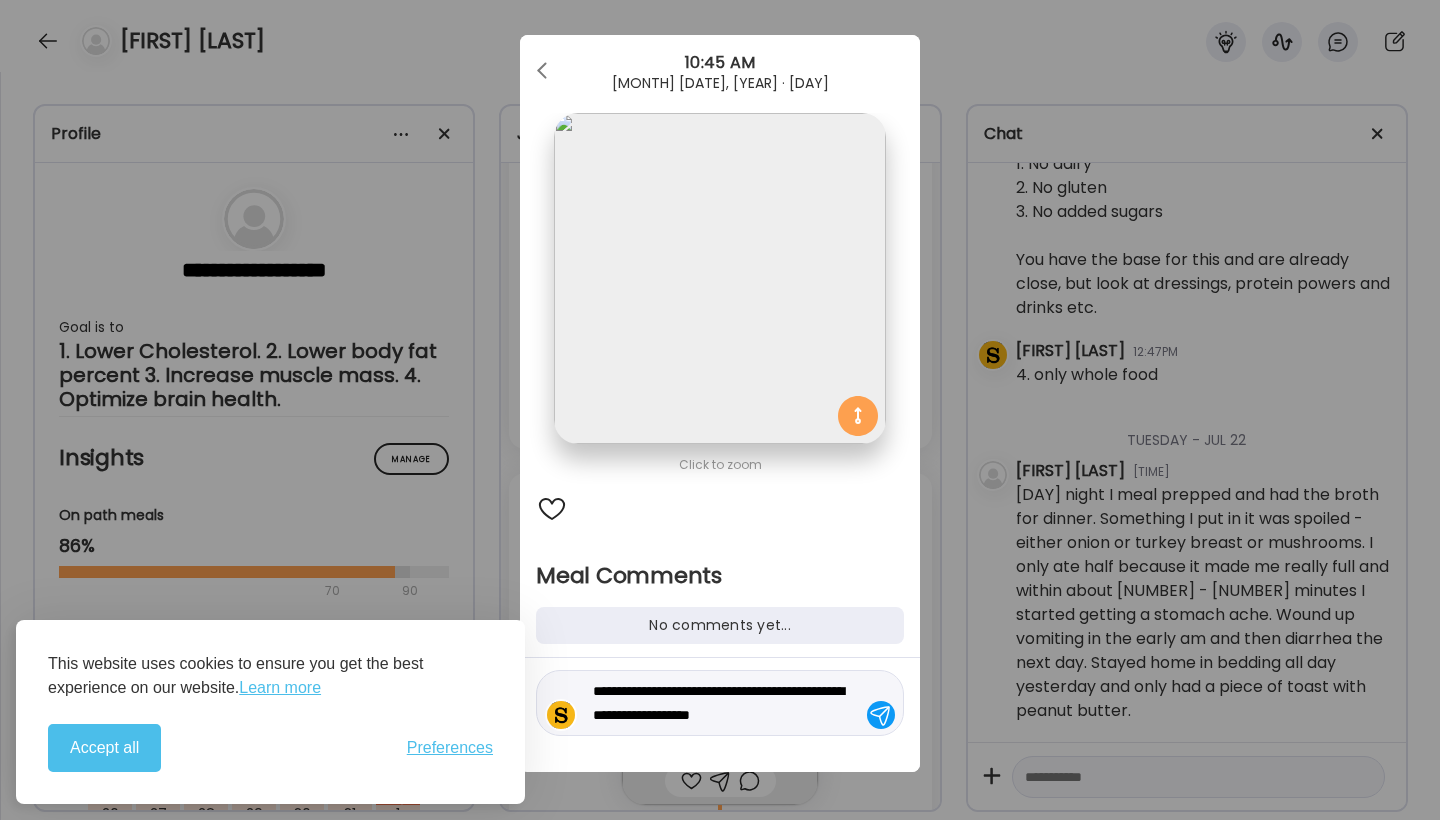 click on "**********" at bounding box center (728, 703) 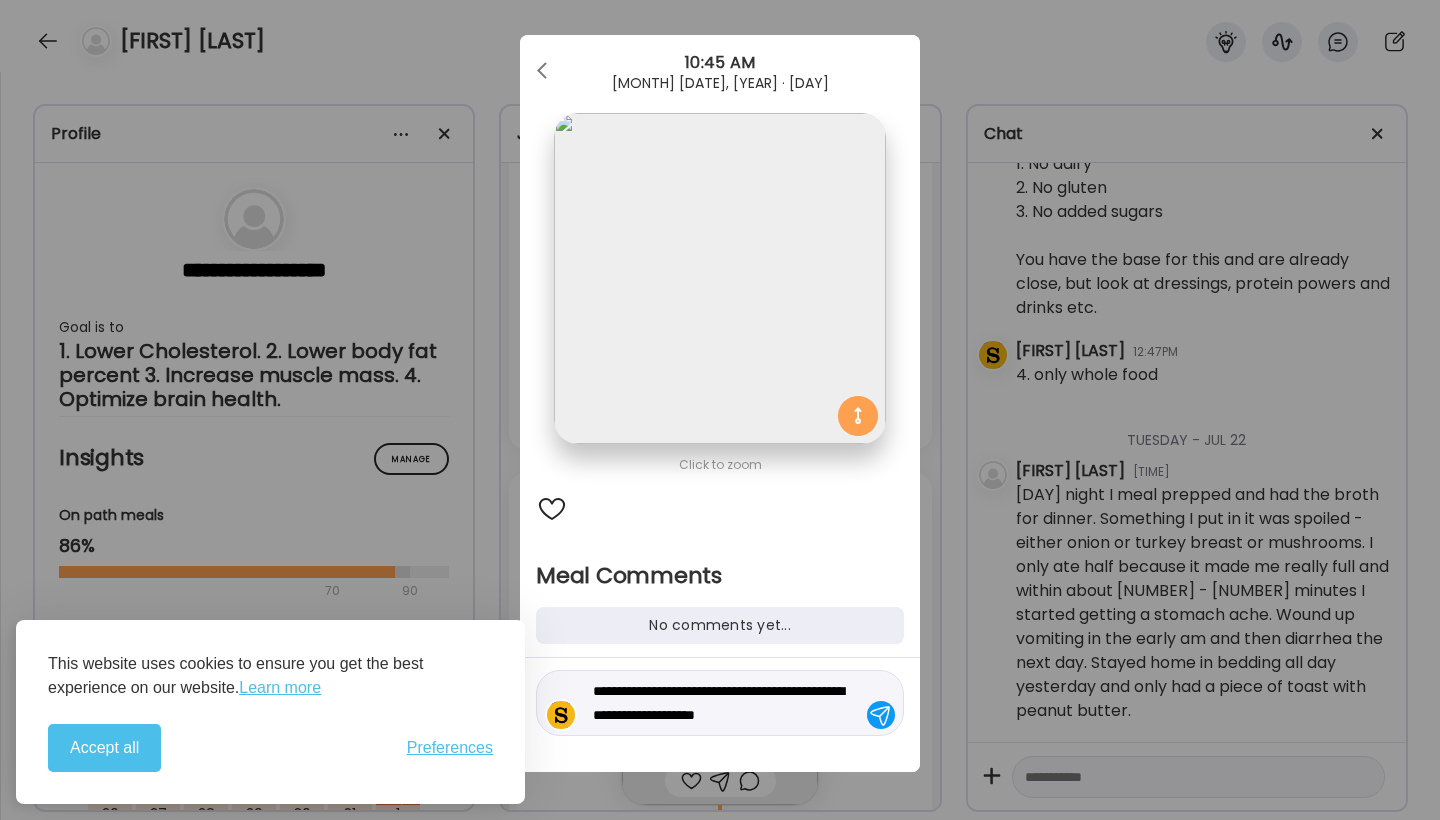 type on "**********" 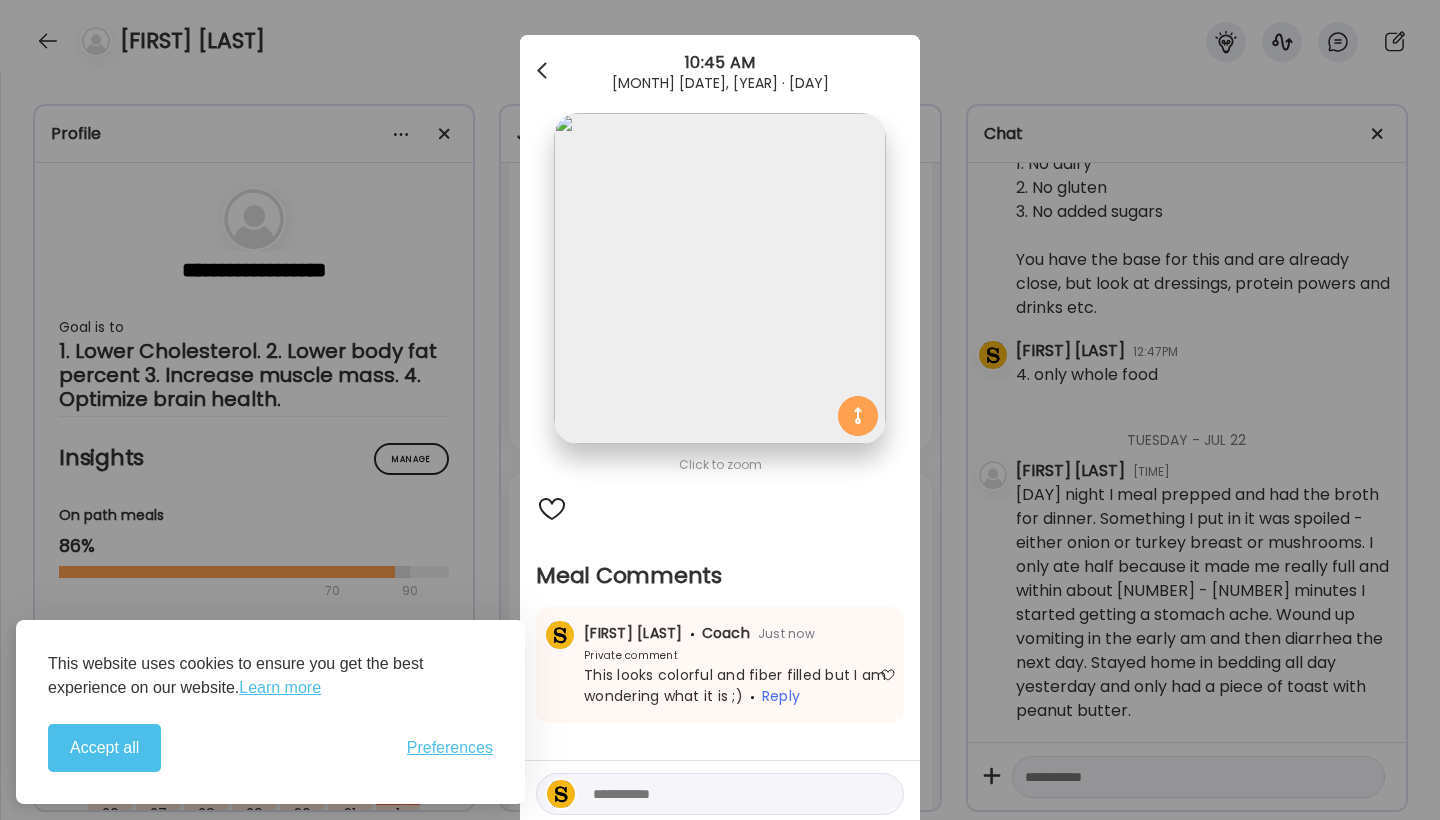 click at bounding box center (544, 71) 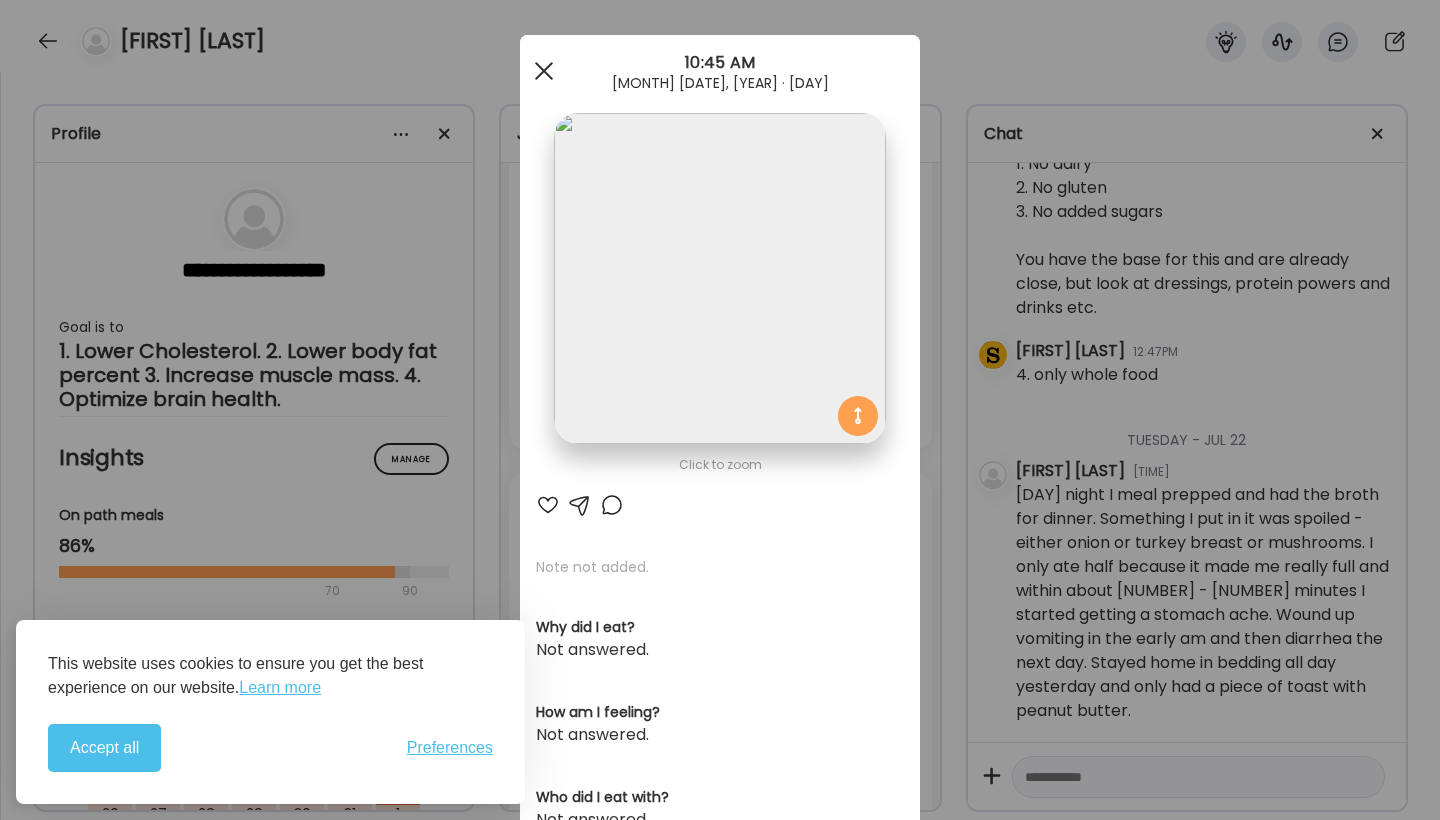 click at bounding box center (544, 71) 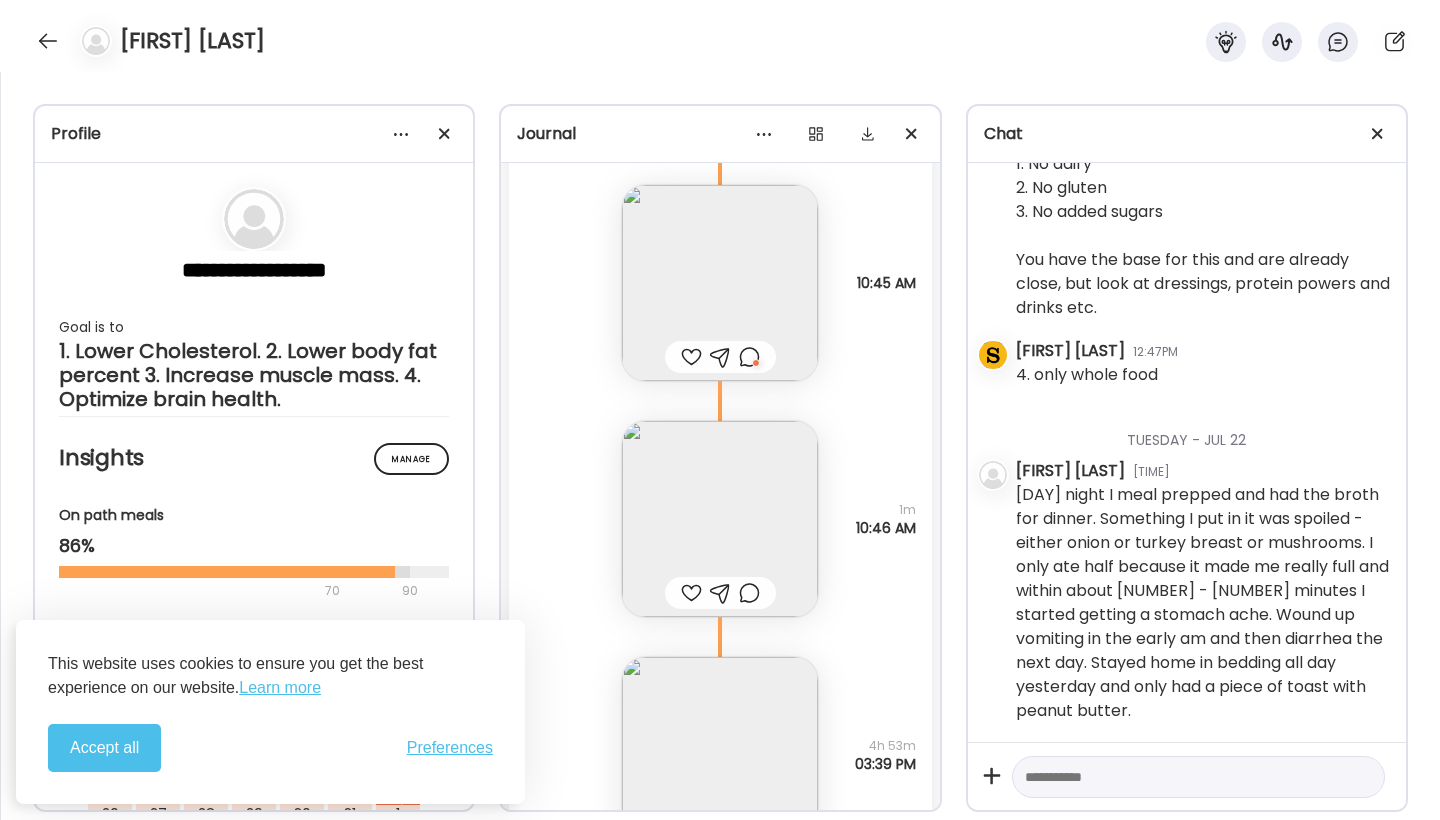 scroll, scrollTop: 32977, scrollLeft: 0, axis: vertical 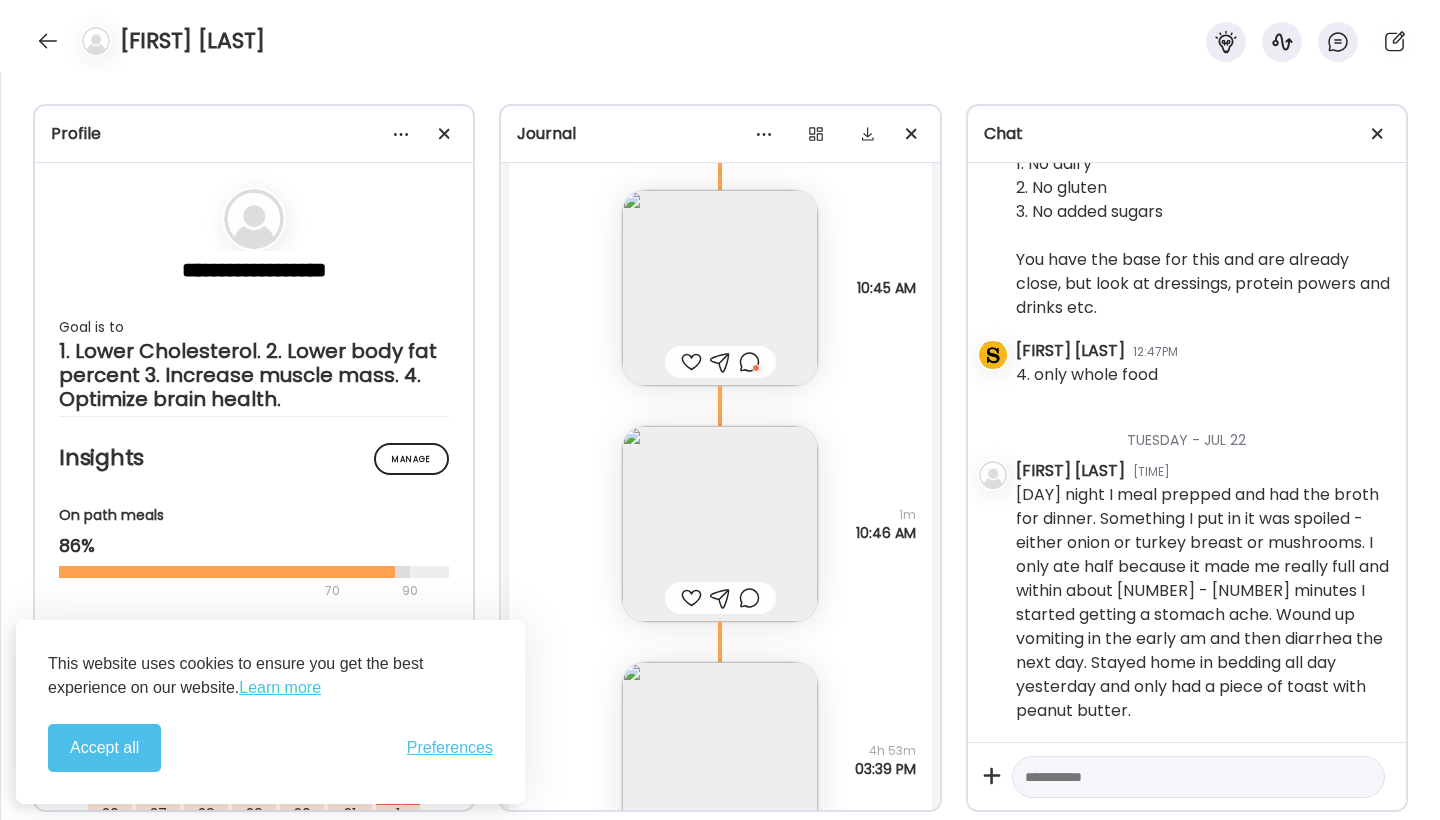 click at bounding box center (720, 760) 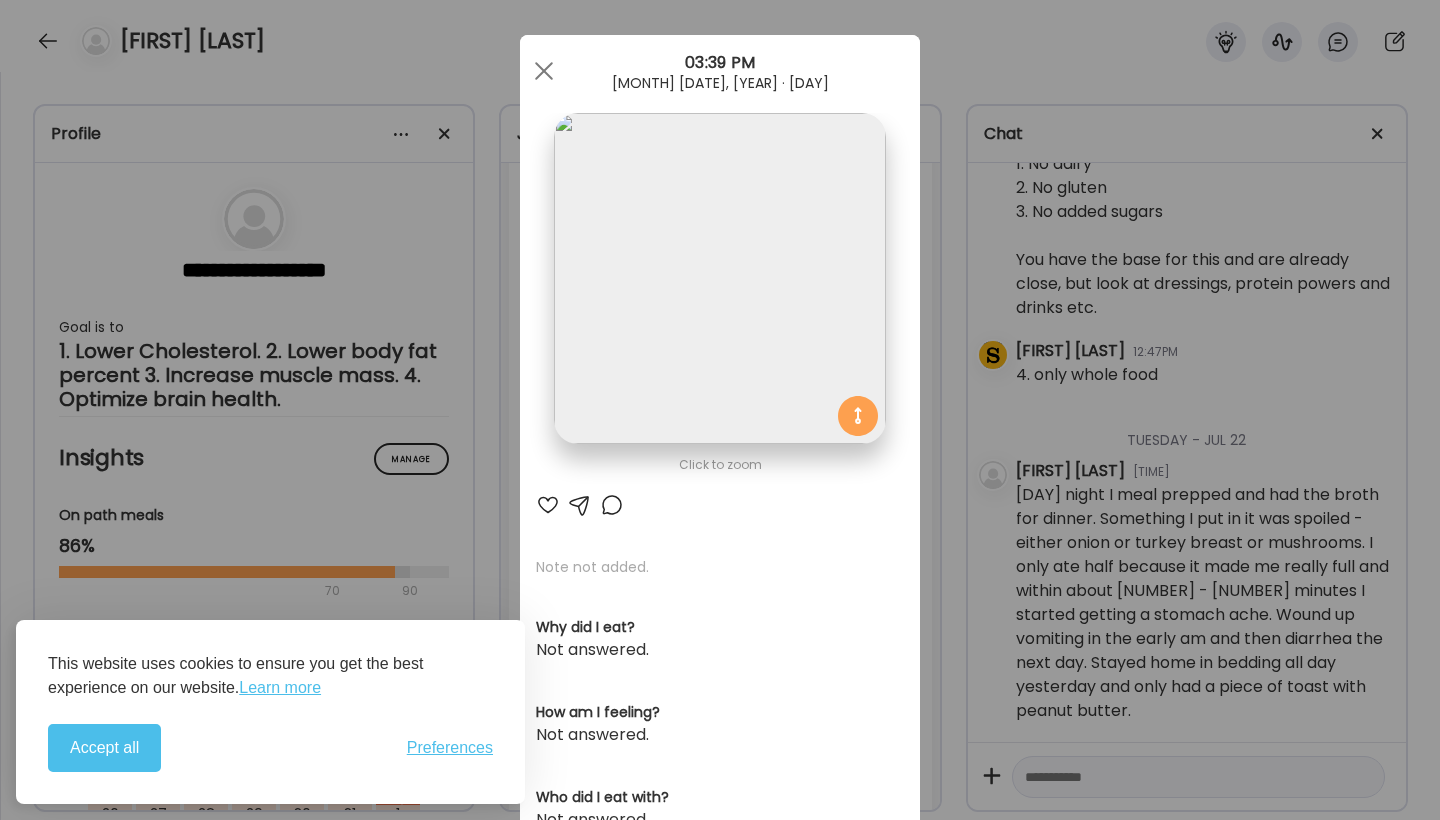 click at bounding box center [612, 505] 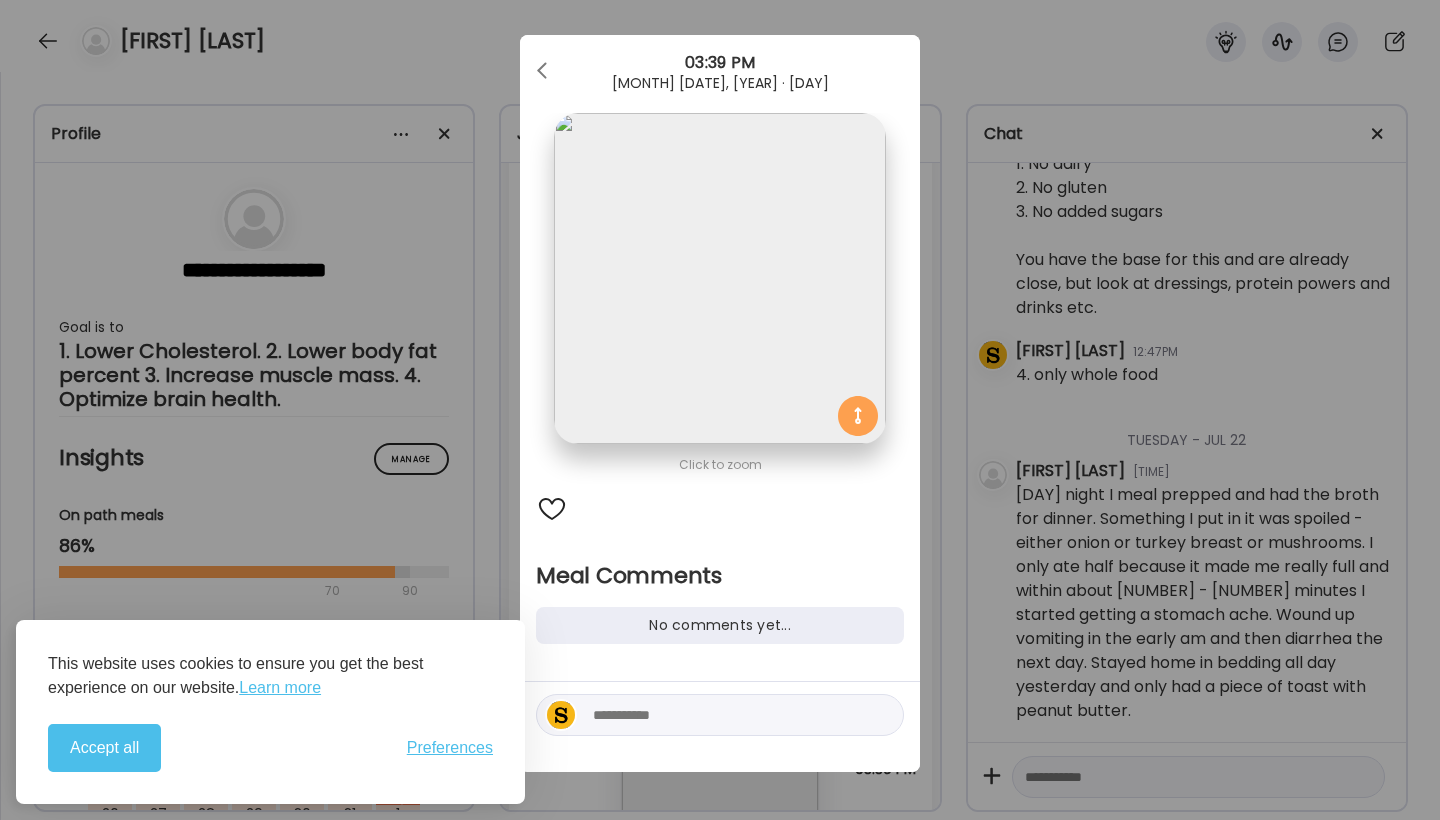 click at bounding box center [728, 715] 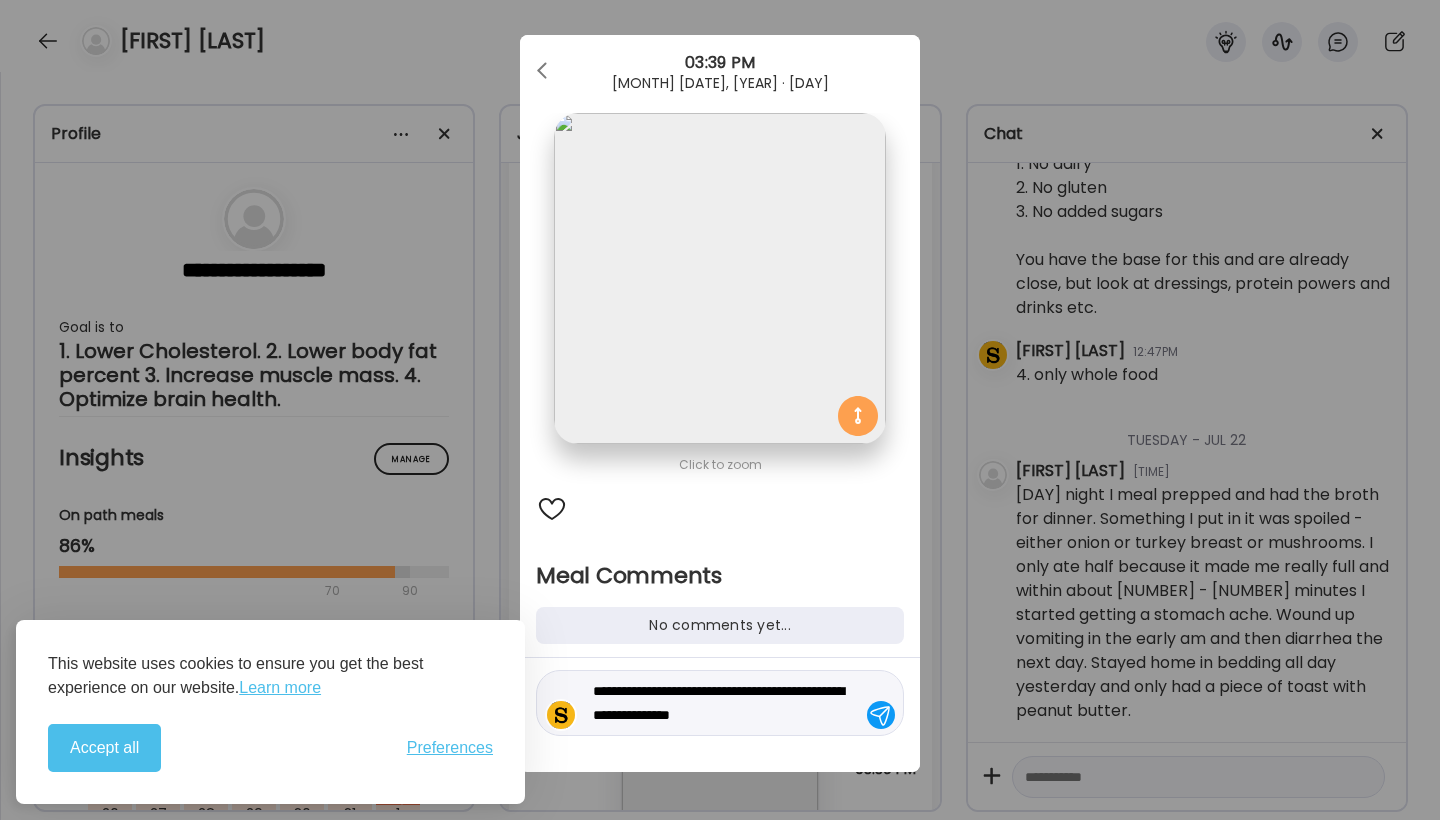 type on "**********" 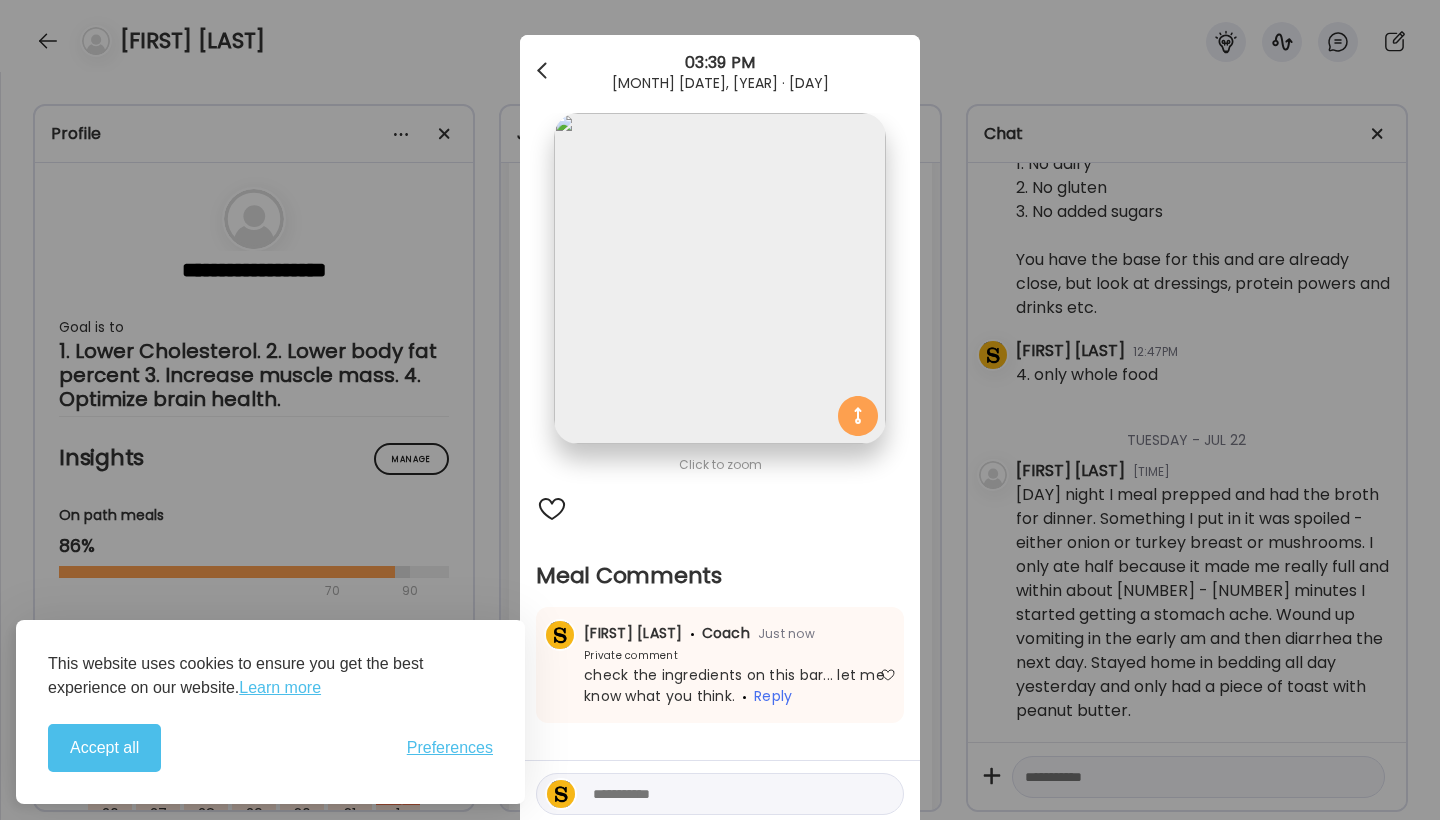 click at bounding box center [544, 71] 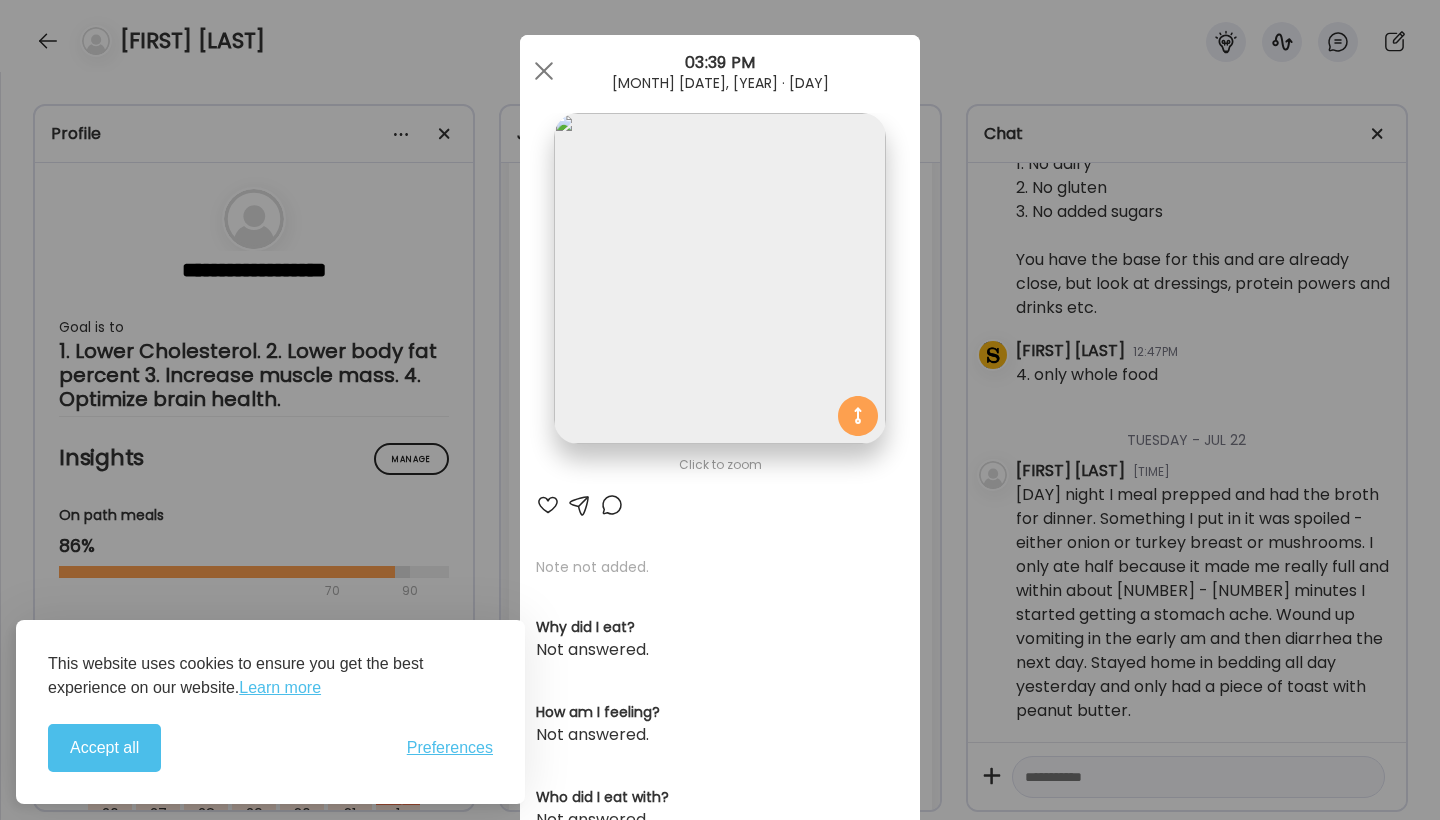click at bounding box center [544, 71] 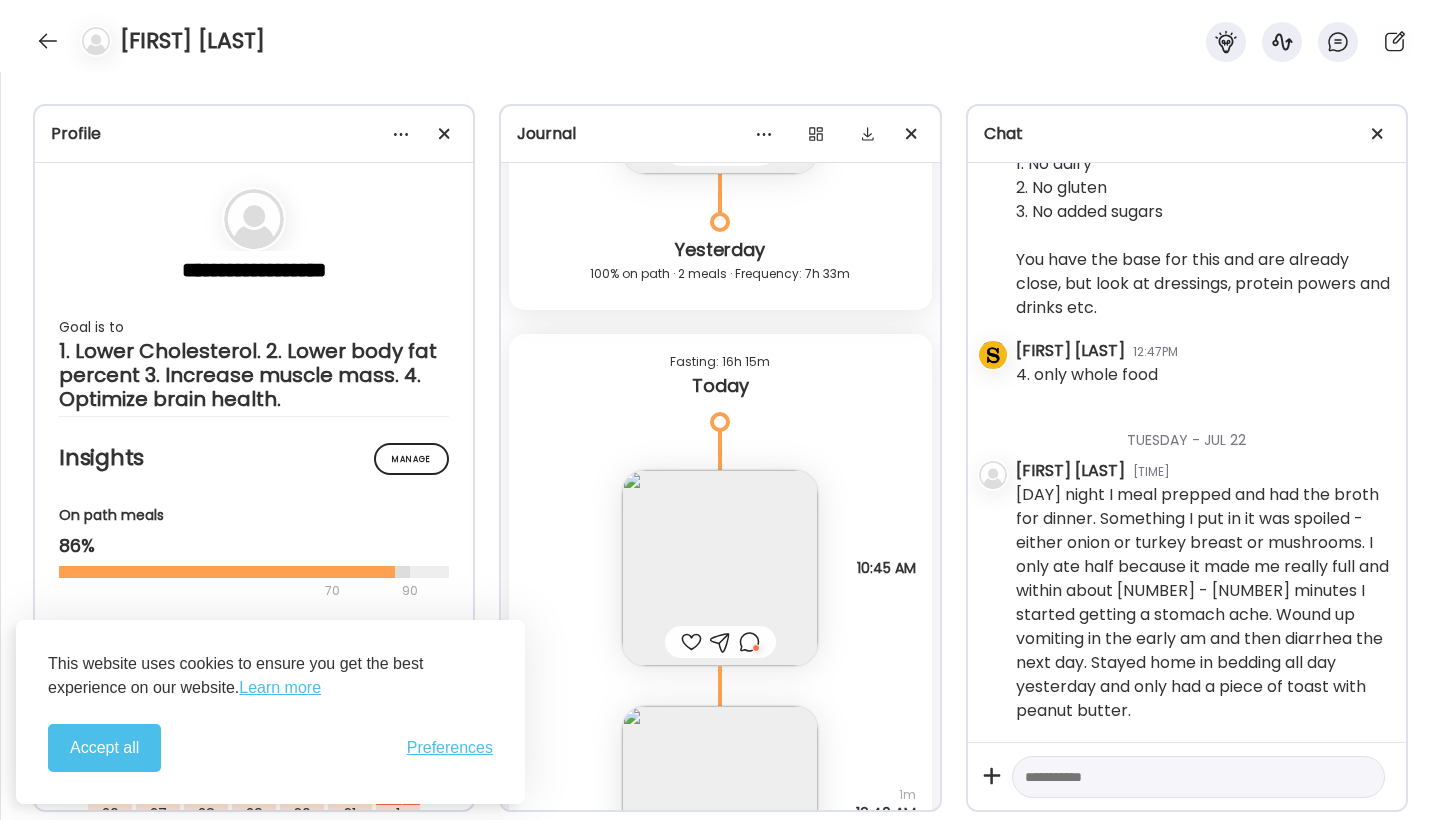 scroll, scrollTop: 32596, scrollLeft: 0, axis: vertical 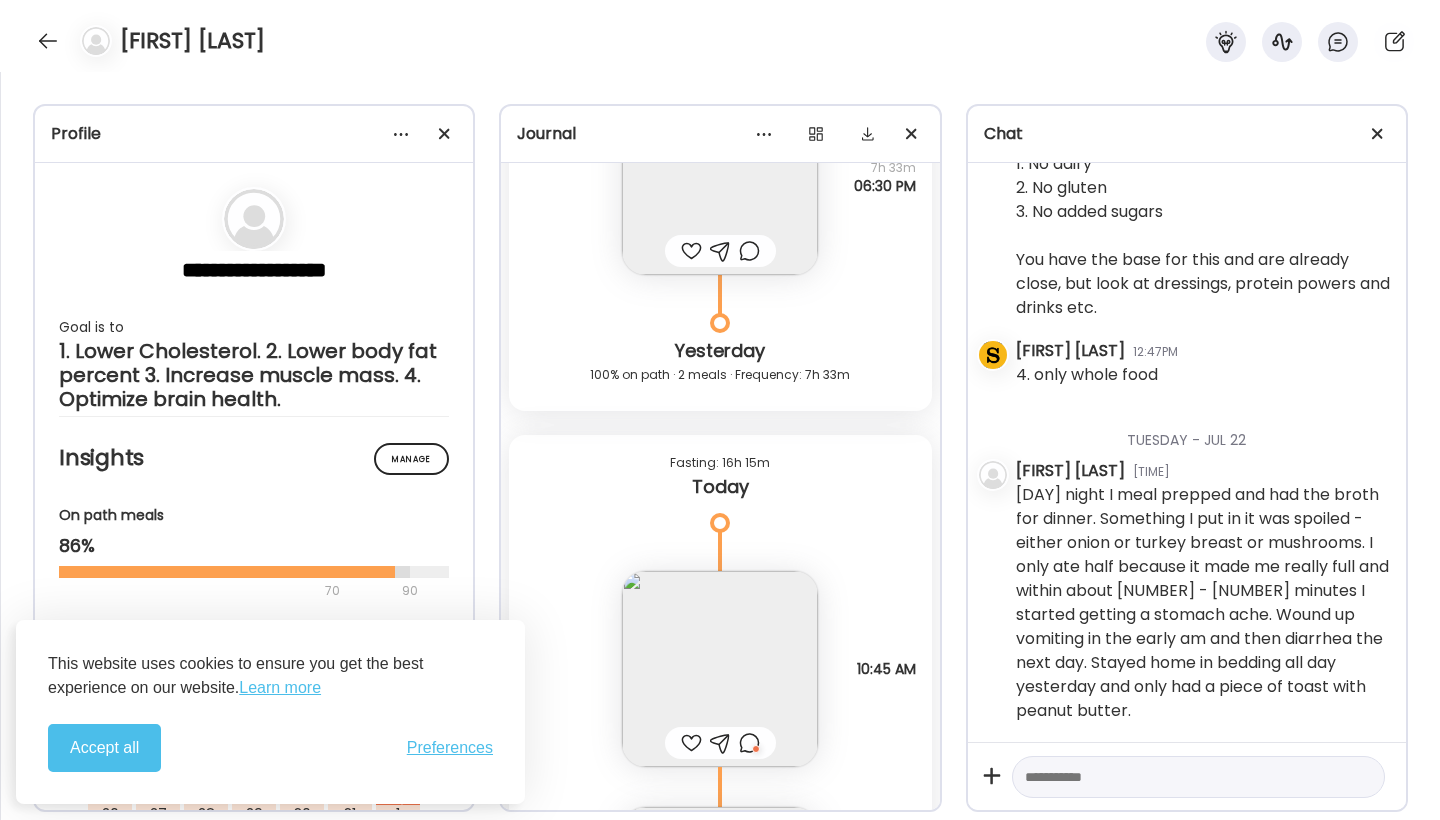 click at bounding box center [1180, 777] 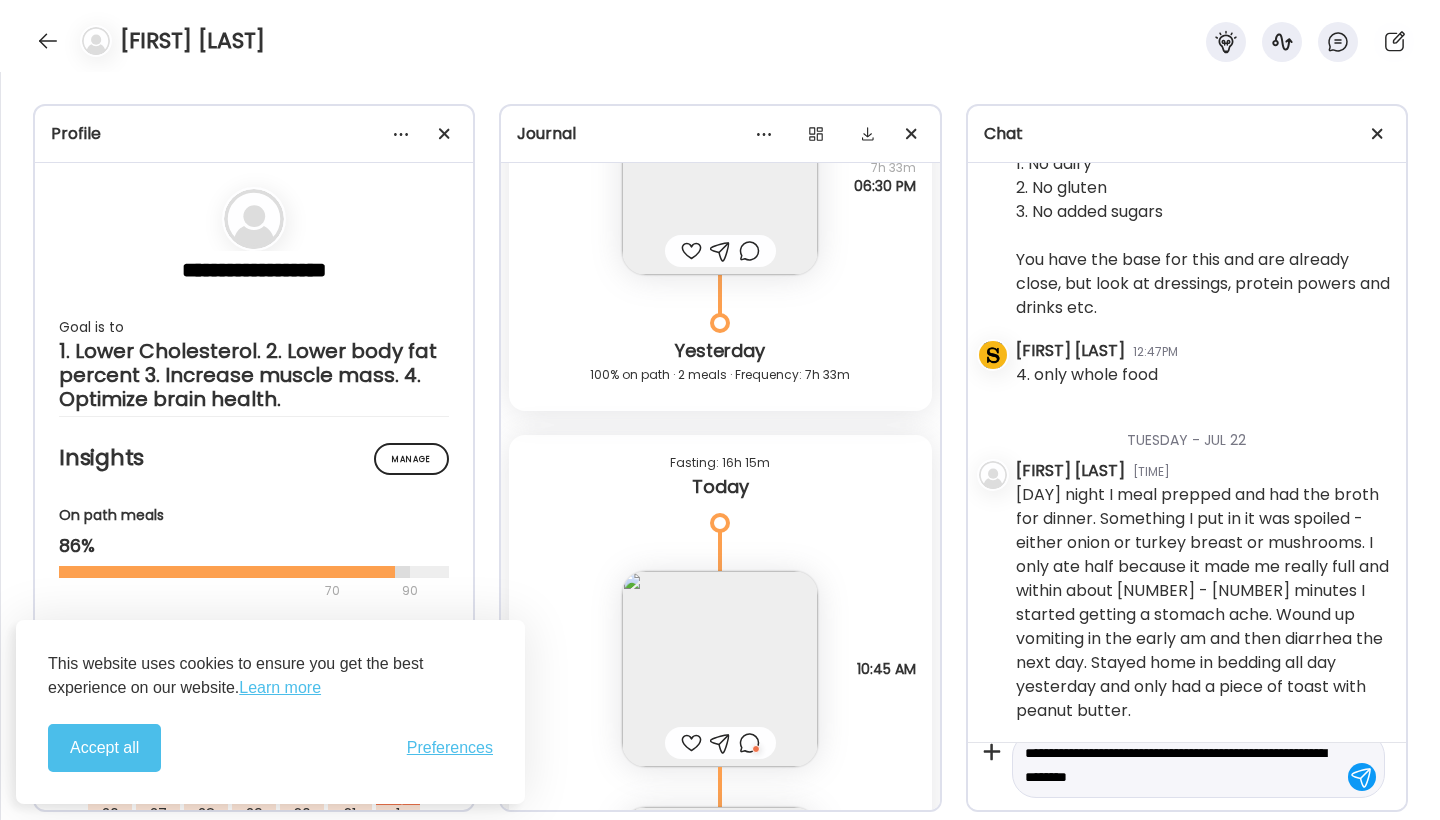 scroll, scrollTop: 23, scrollLeft: 0, axis: vertical 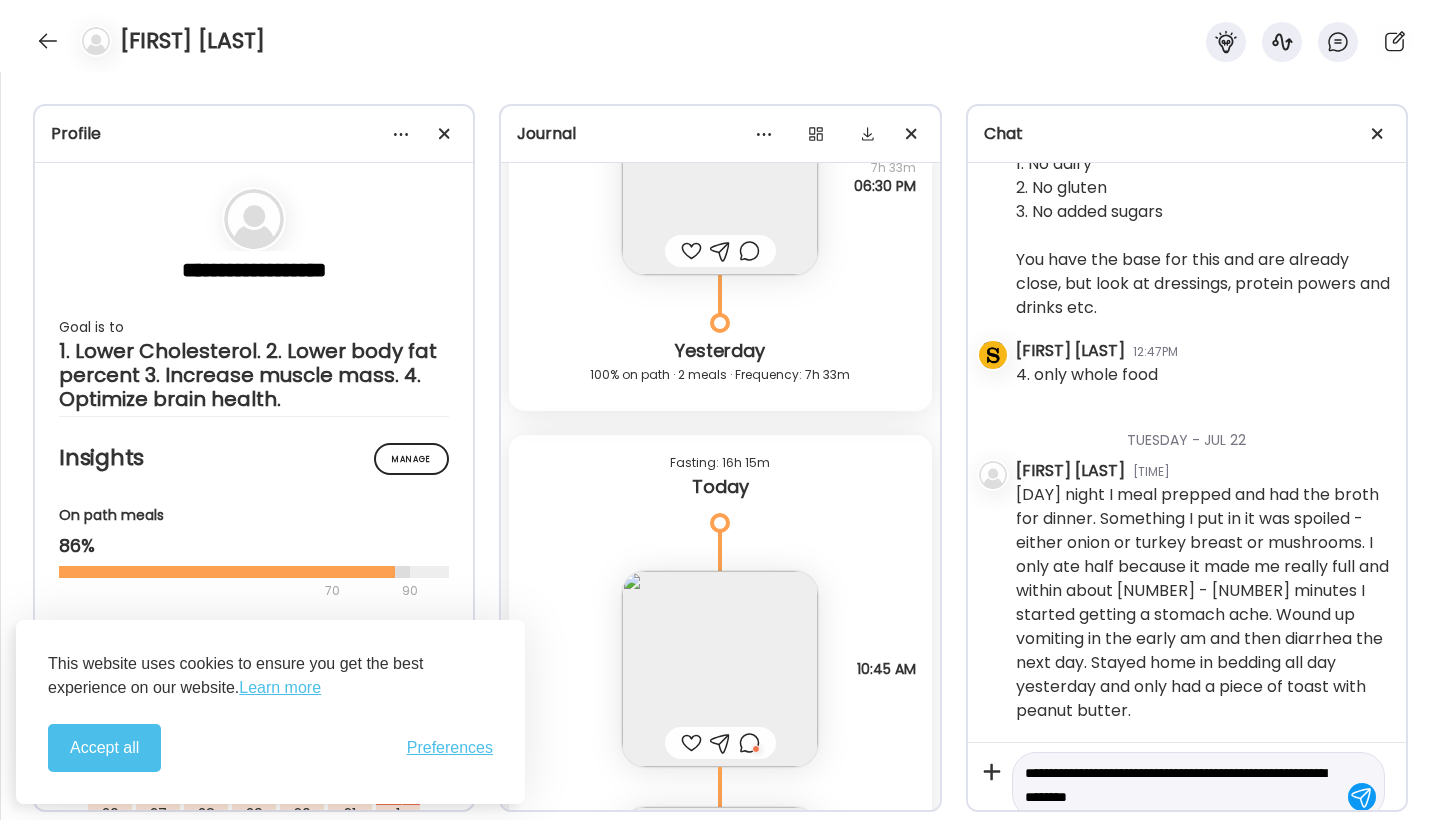 drag, startPoint x: 1321, startPoint y: 755, endPoint x: 1319, endPoint y: 777, distance: 22.090721 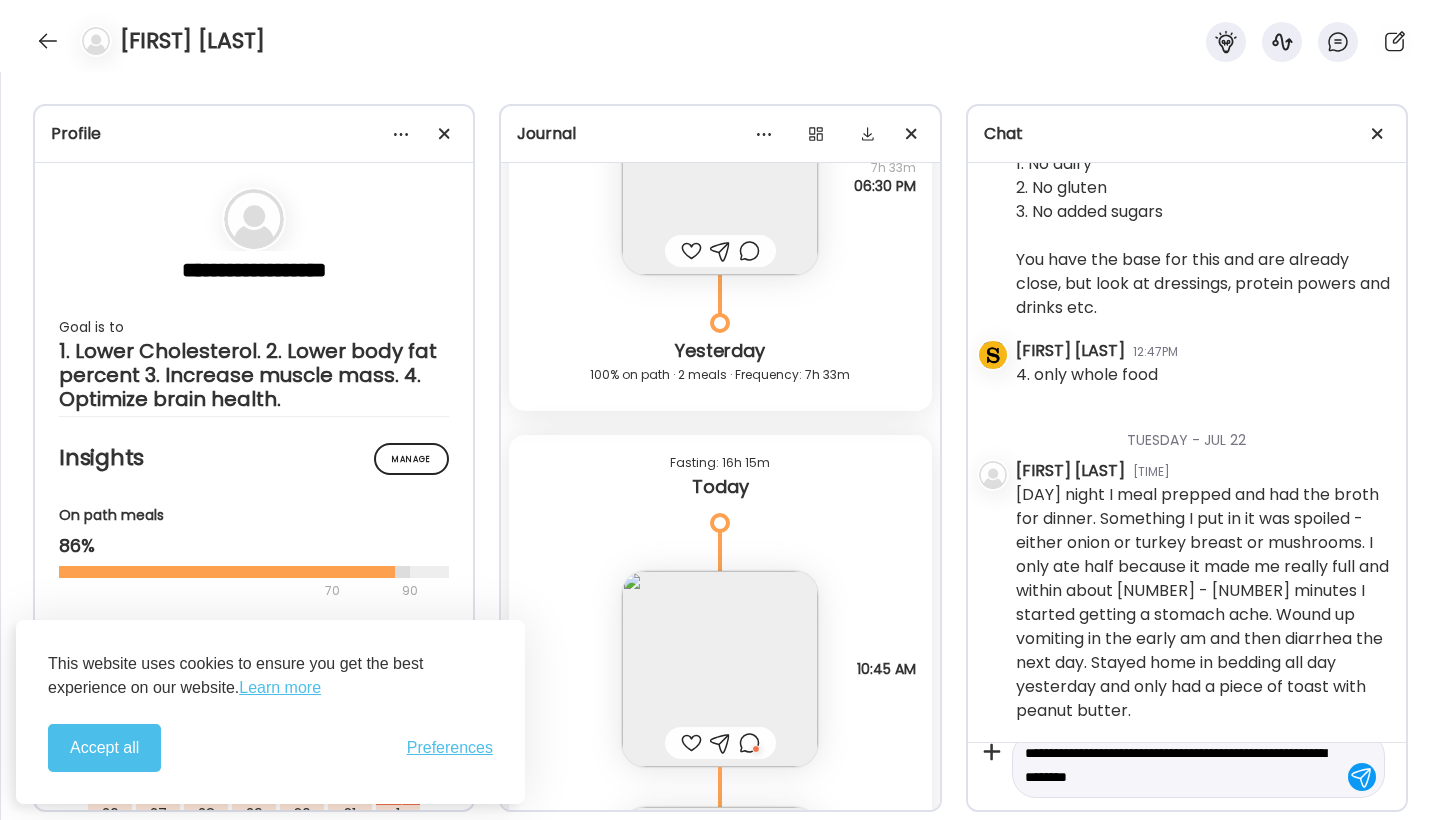 scroll, scrollTop: 23, scrollLeft: 0, axis: vertical 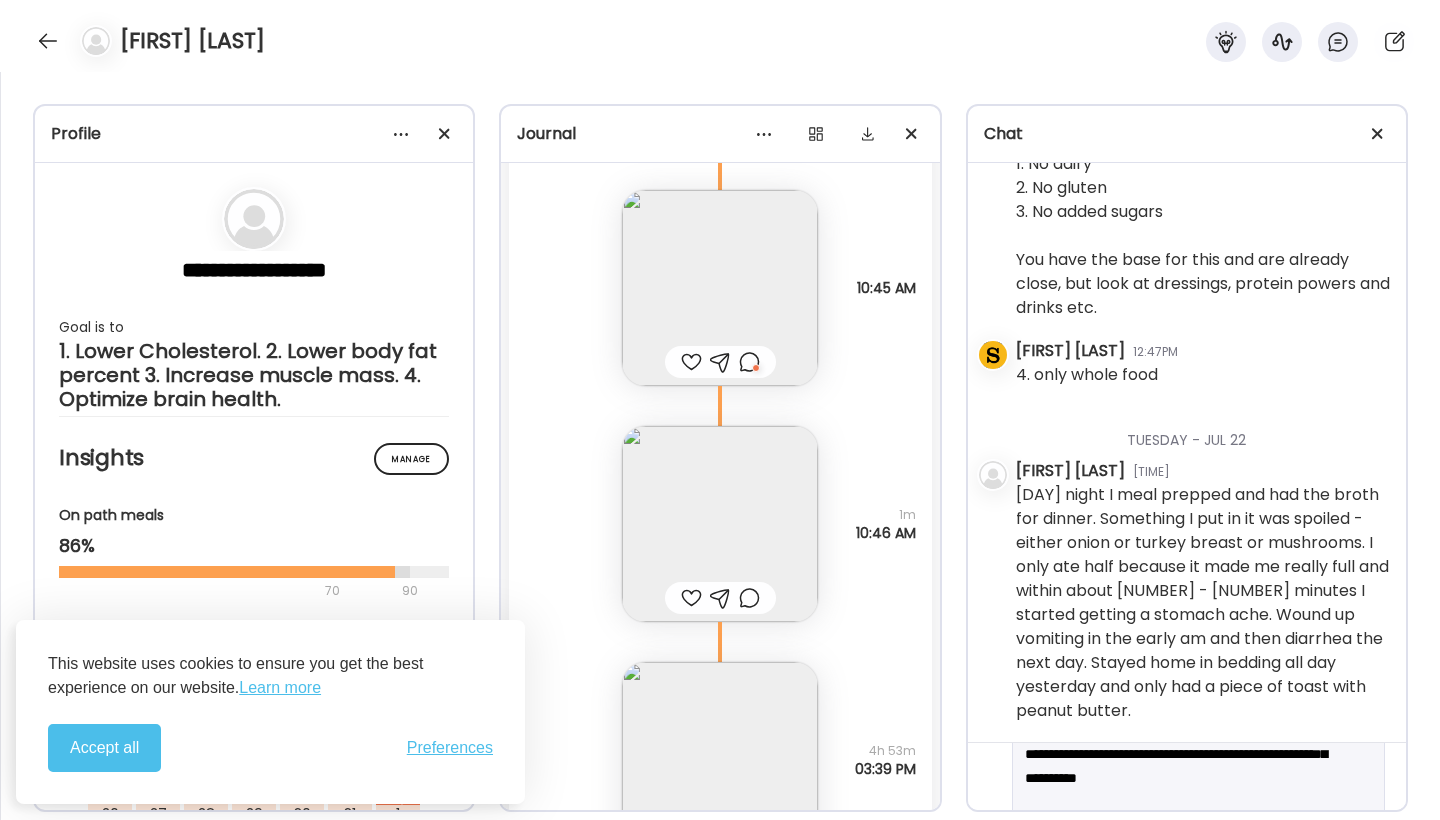 type on "**********" 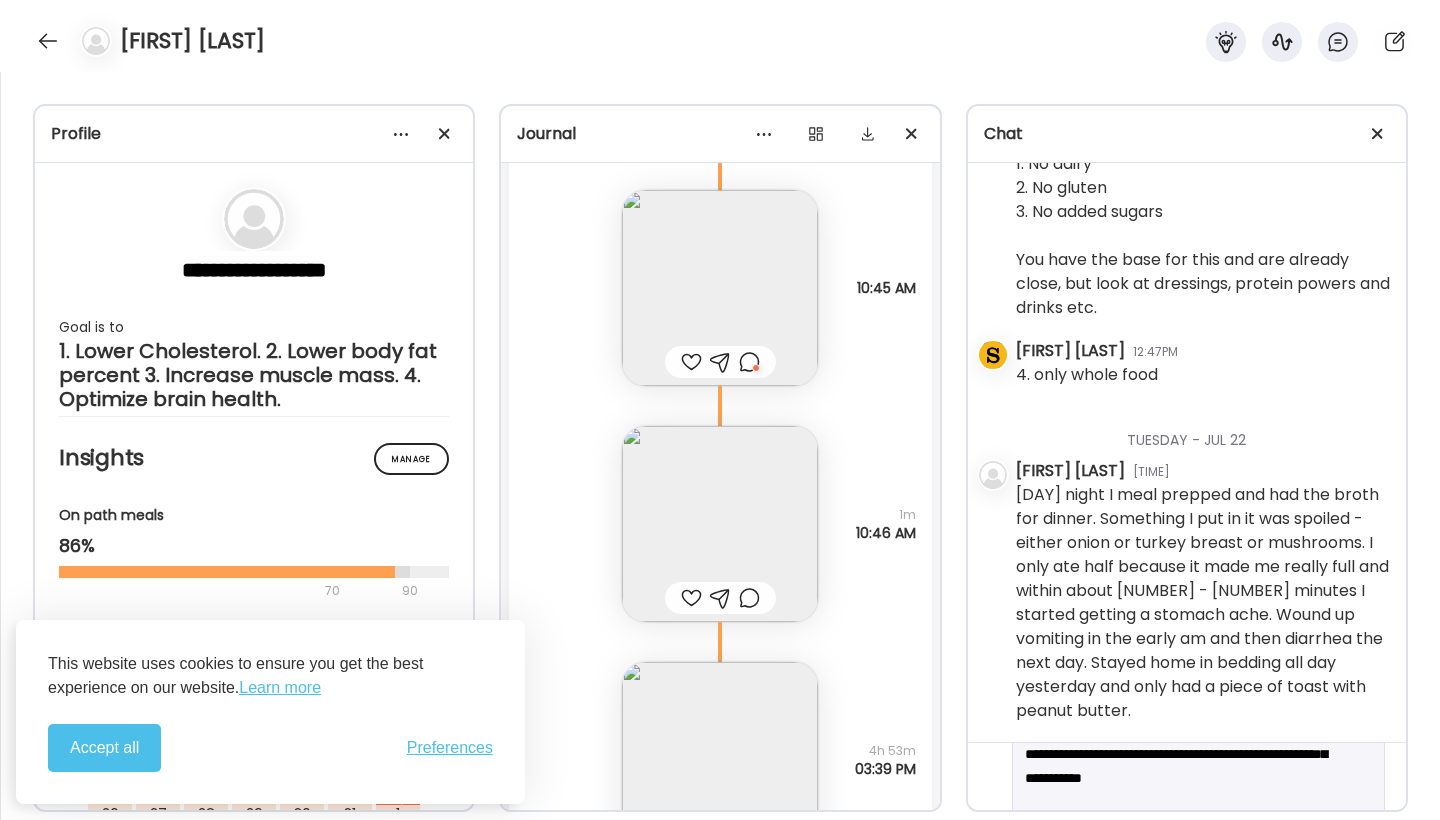 scroll, scrollTop: 142, scrollLeft: 0, axis: vertical 